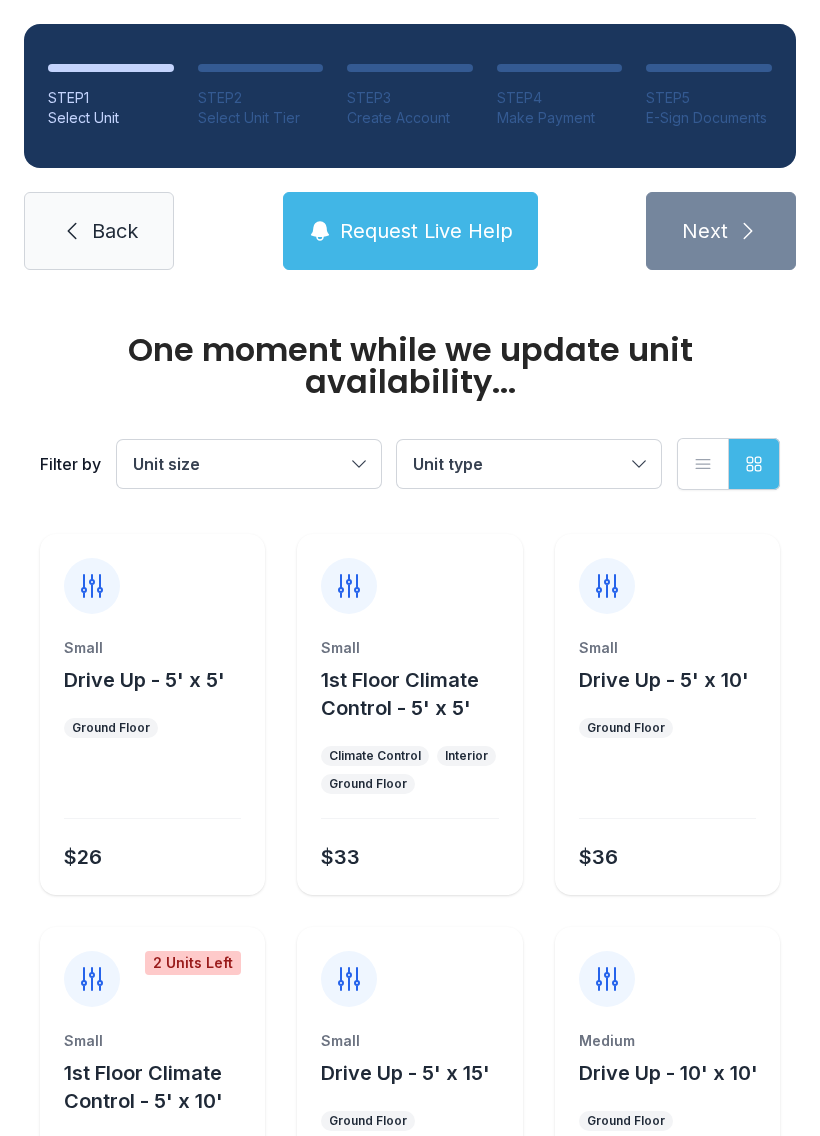 scroll, scrollTop: 0, scrollLeft: 0, axis: both 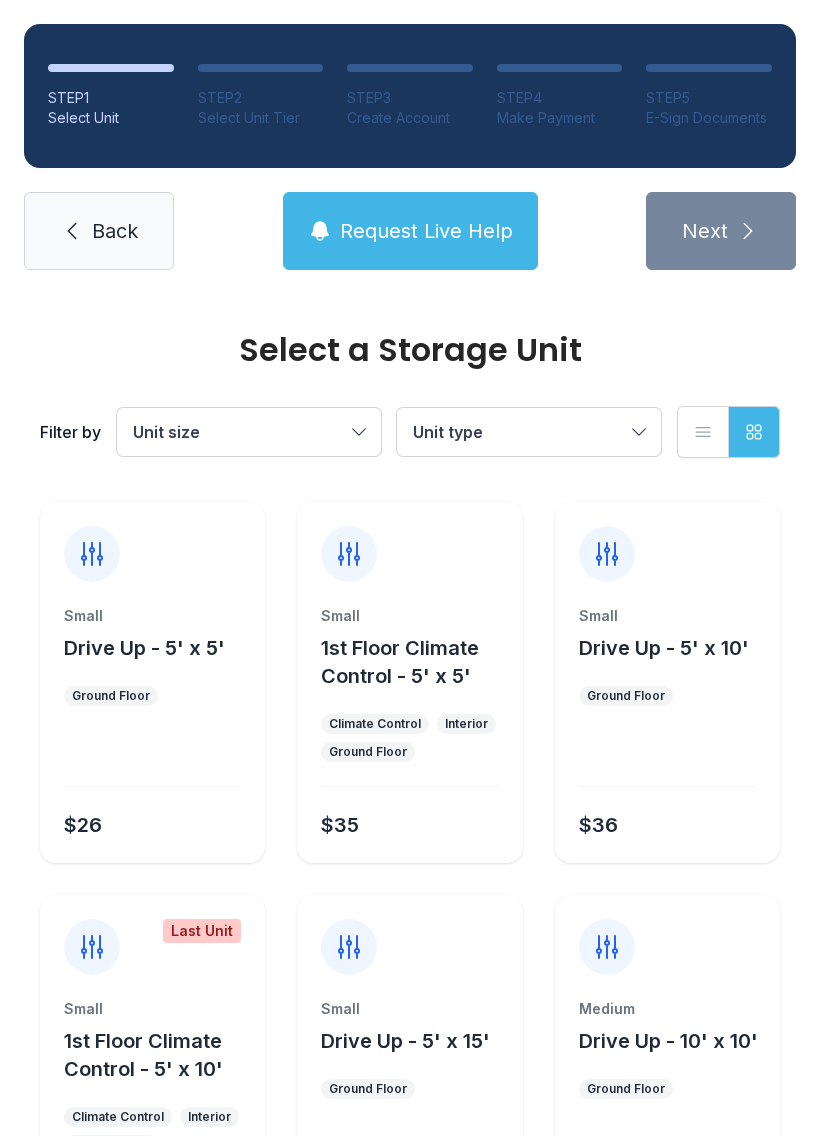 click on "Small Drive Up - 5' x 5' Ground Floor $26" at bounding box center [152, 734] 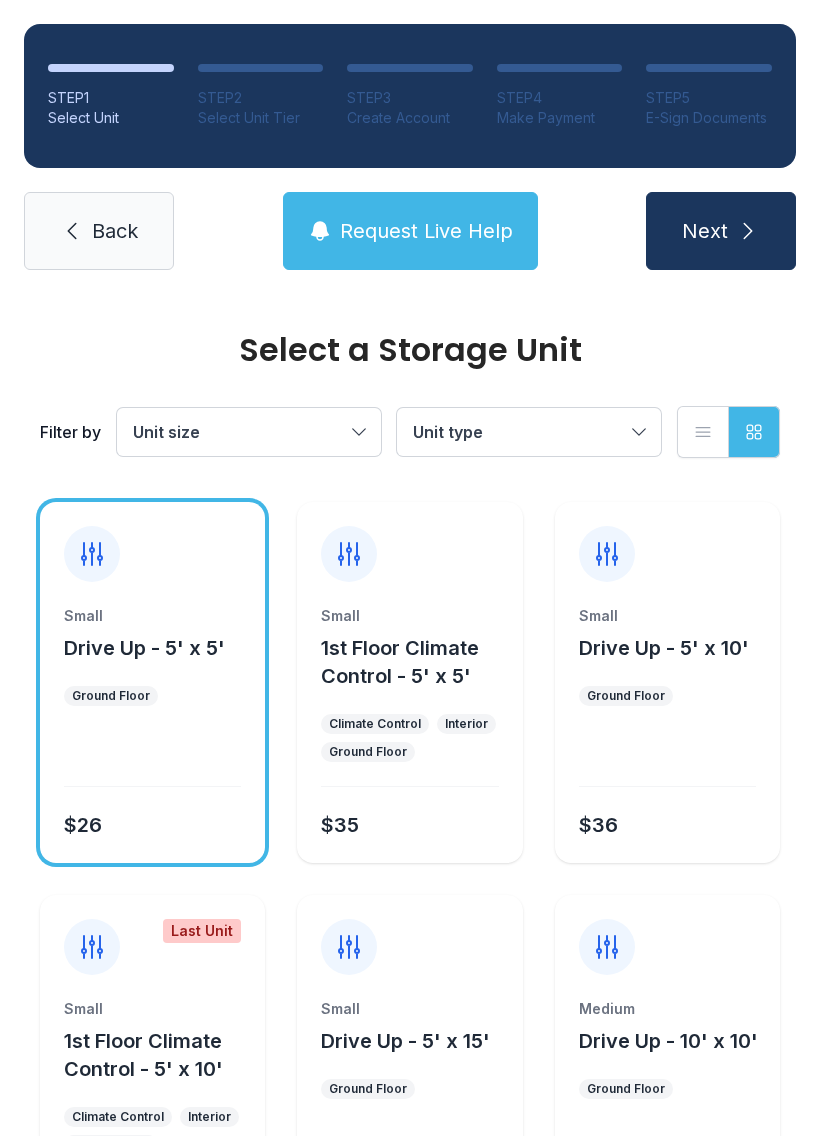 click on "1st Floor Climate Control - 5' x 5'" at bounding box center (400, 662) 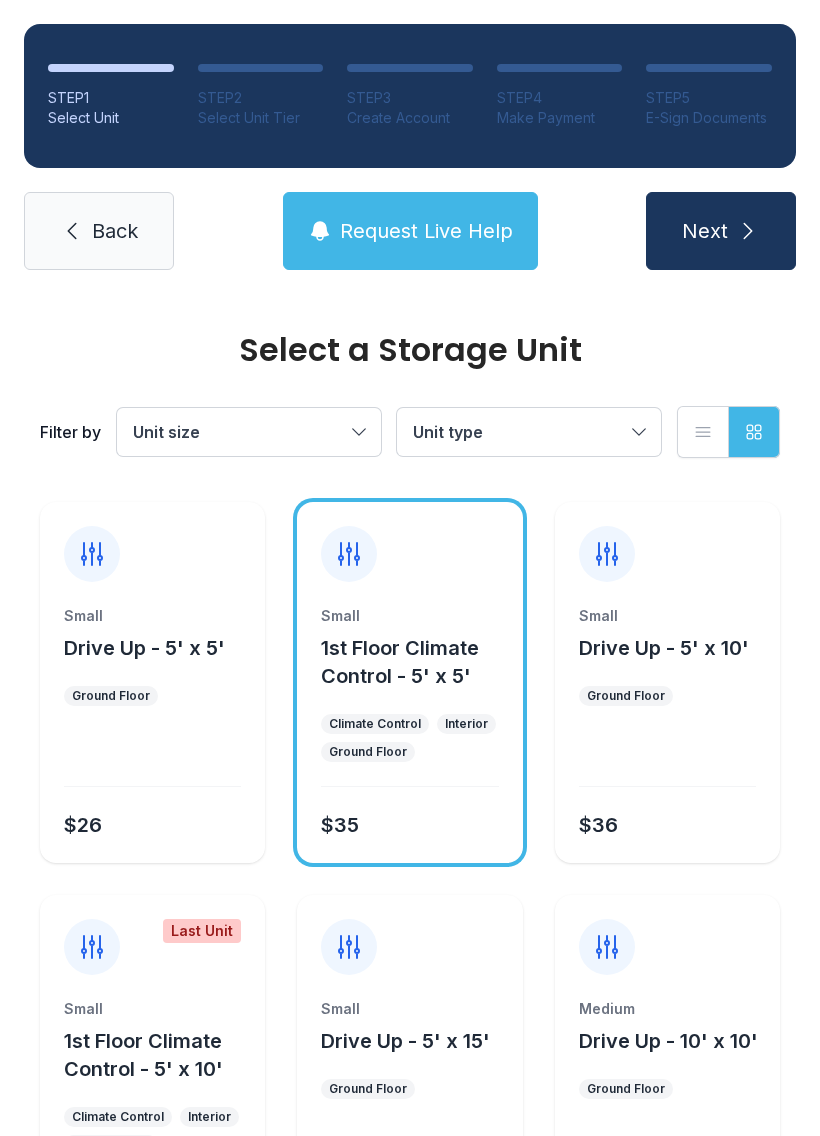 click on "Next" at bounding box center (705, 231) 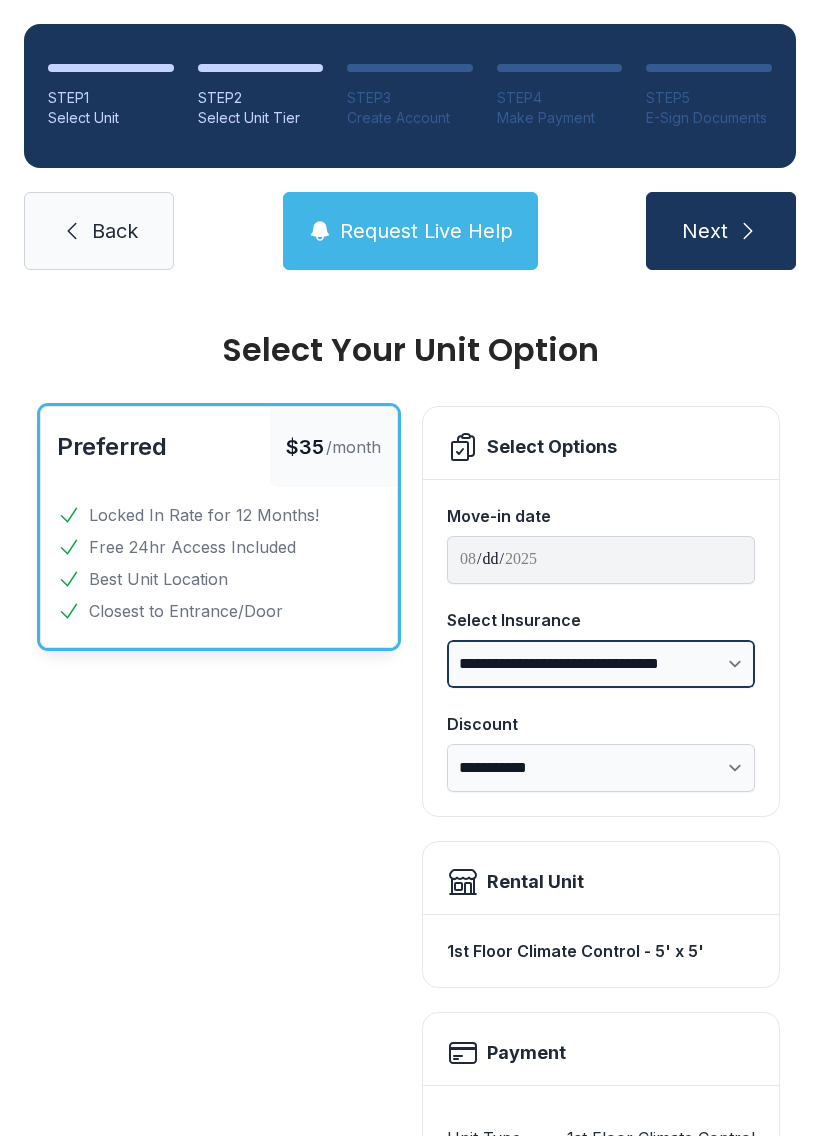 click on "**********" at bounding box center [601, 664] 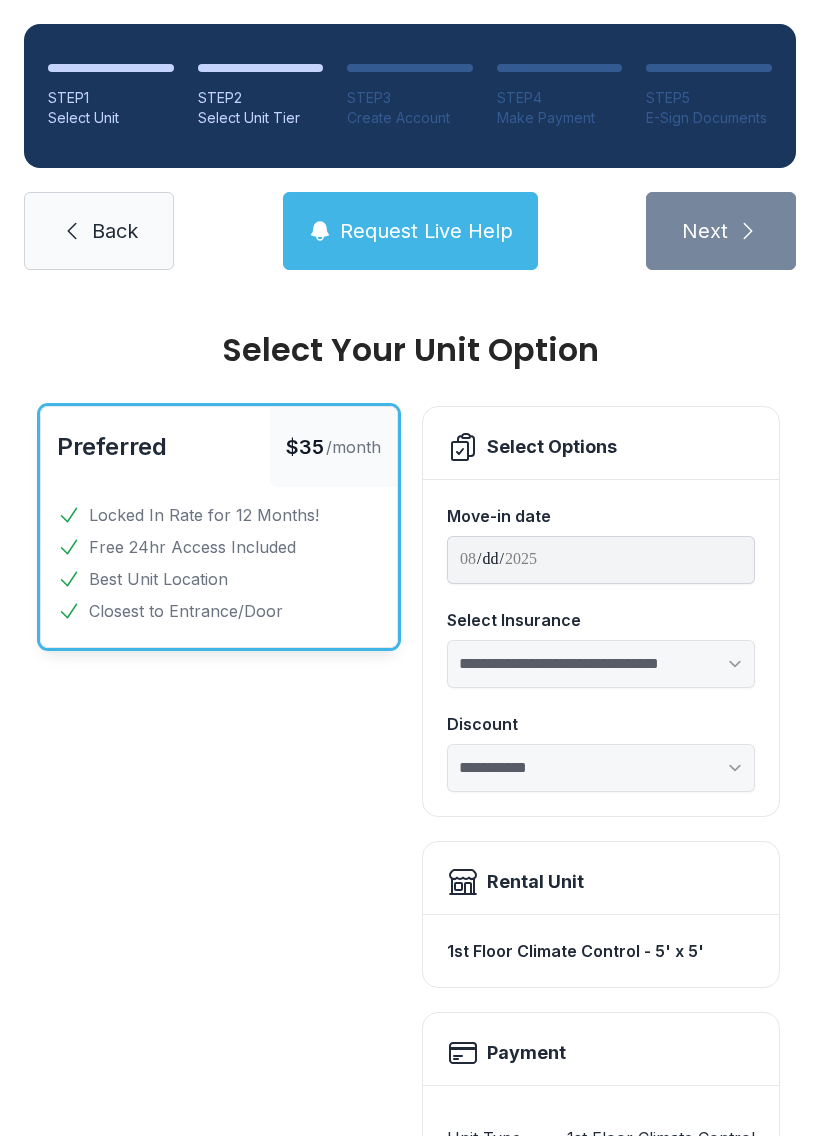 select on "****" 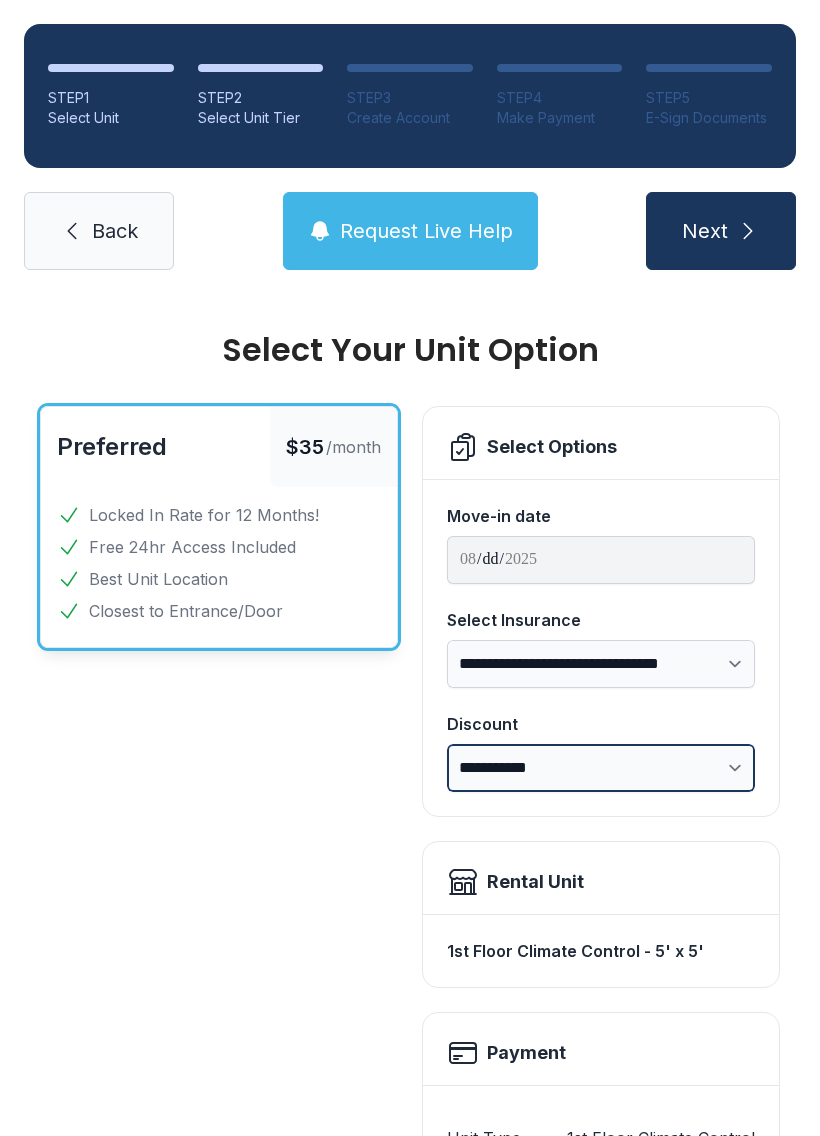 click on "**********" at bounding box center (601, 768) 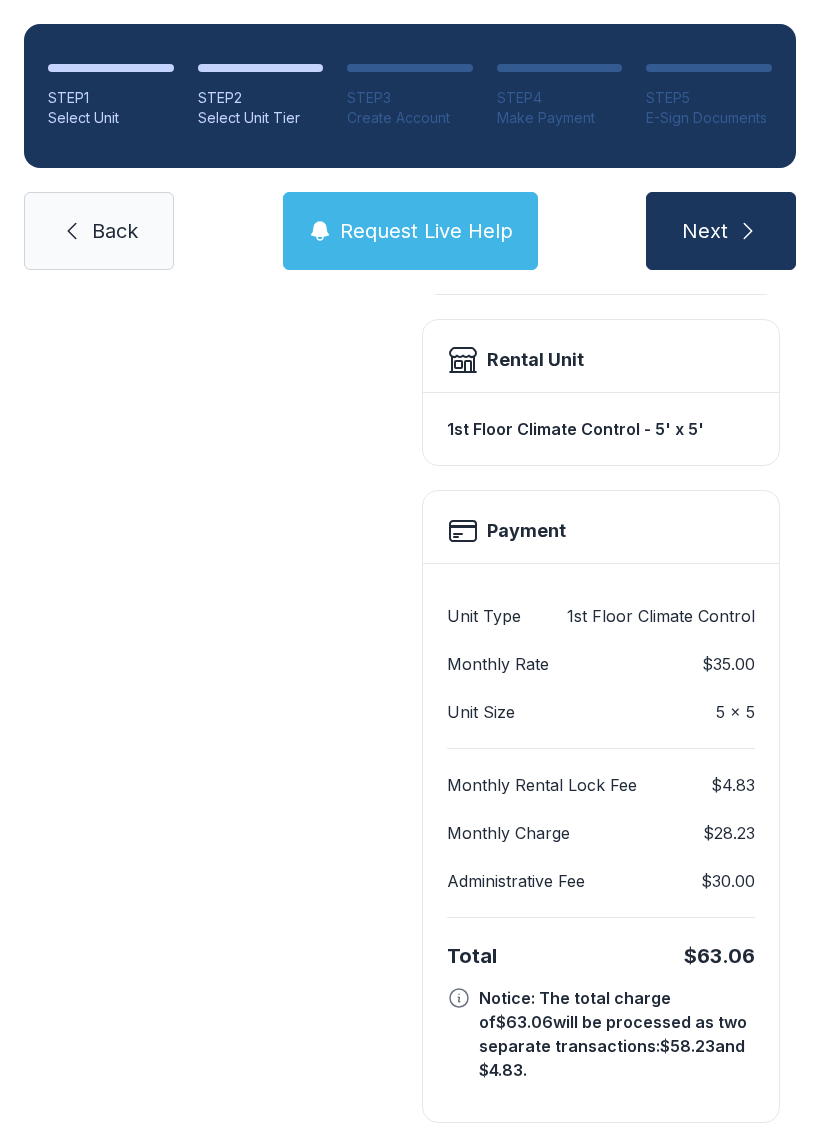 scroll, scrollTop: 521, scrollLeft: 0, axis: vertical 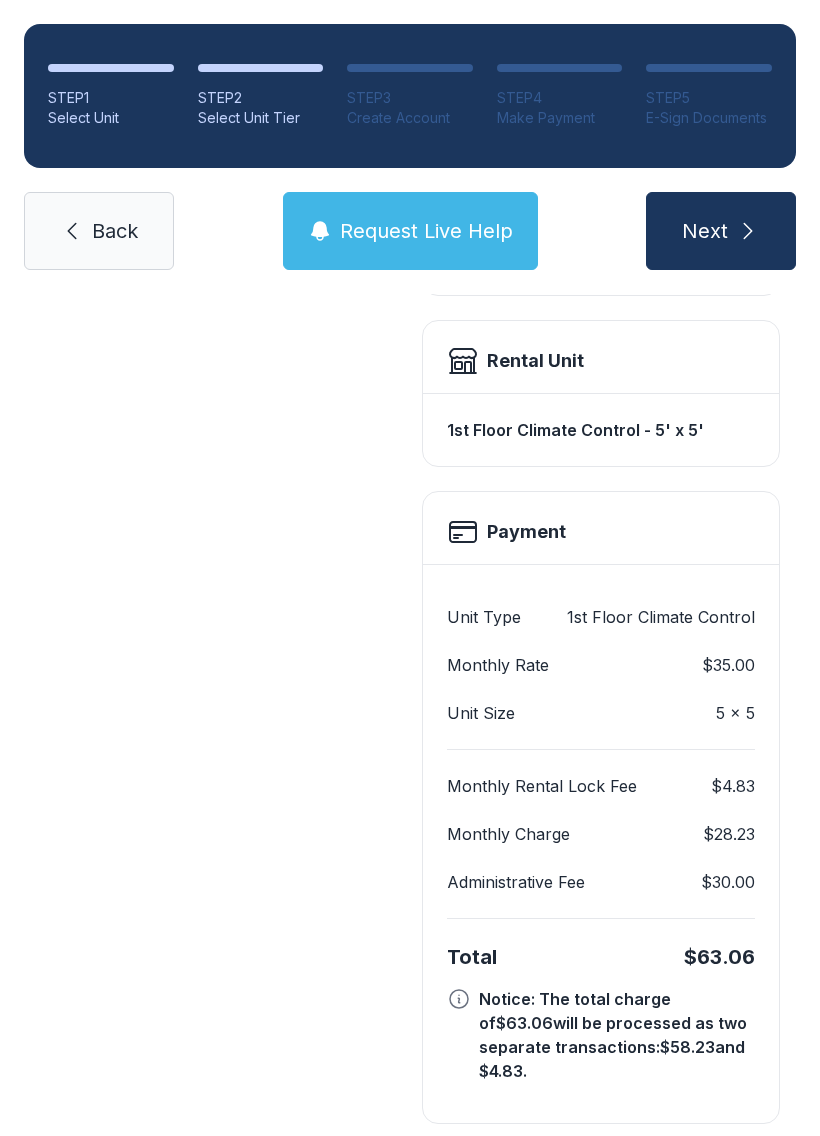 click on "Next" at bounding box center [705, 231] 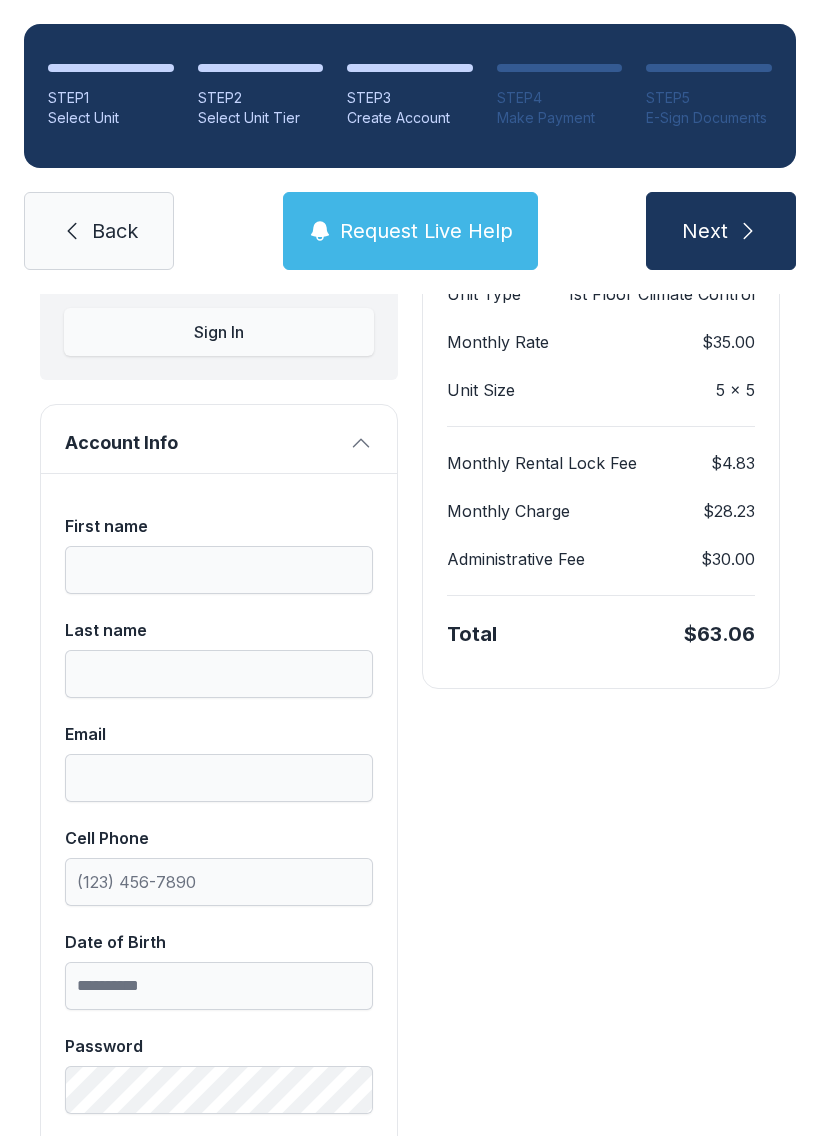 scroll, scrollTop: 240, scrollLeft: 0, axis: vertical 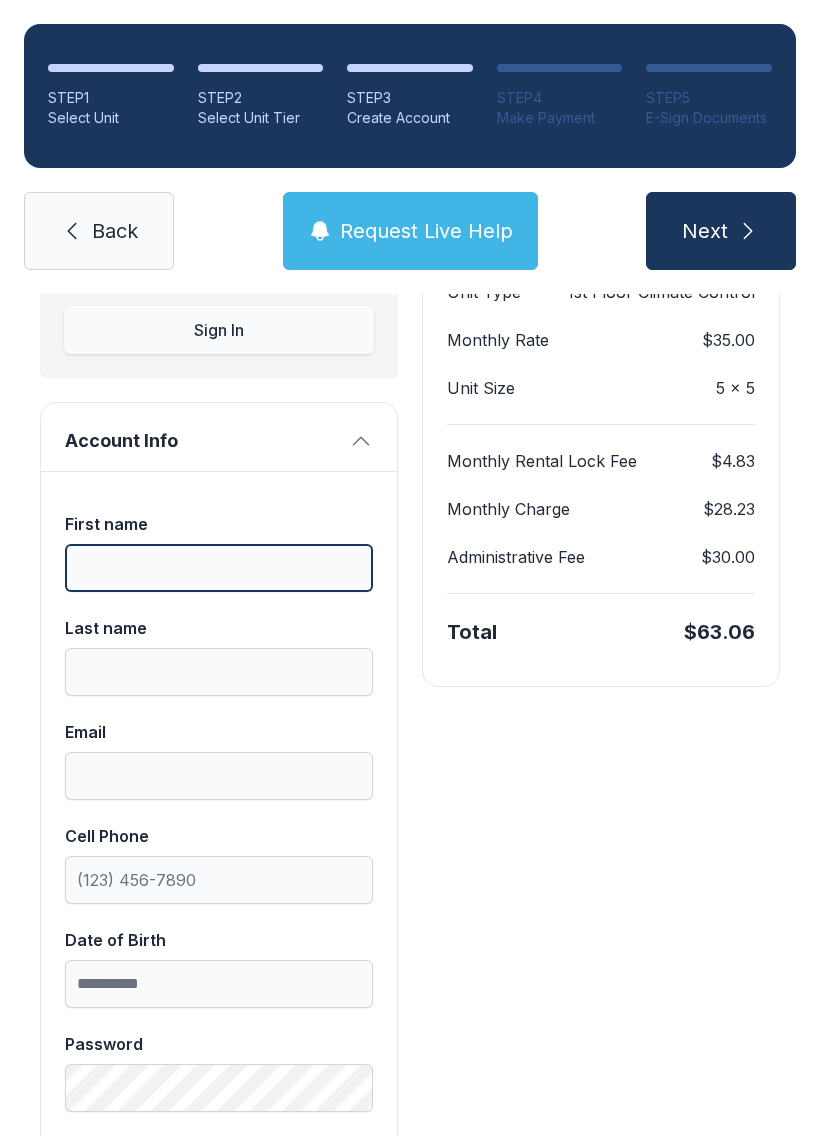 click on "First name" at bounding box center [219, 568] 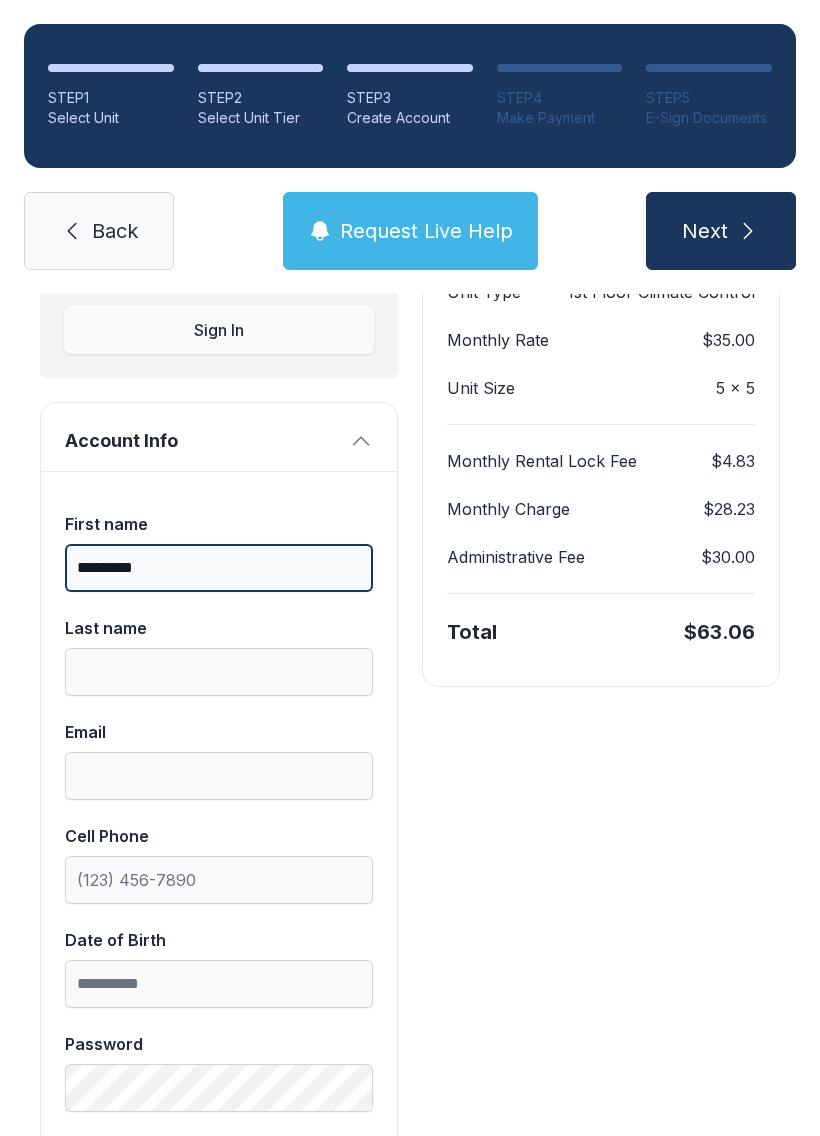 type on "*********" 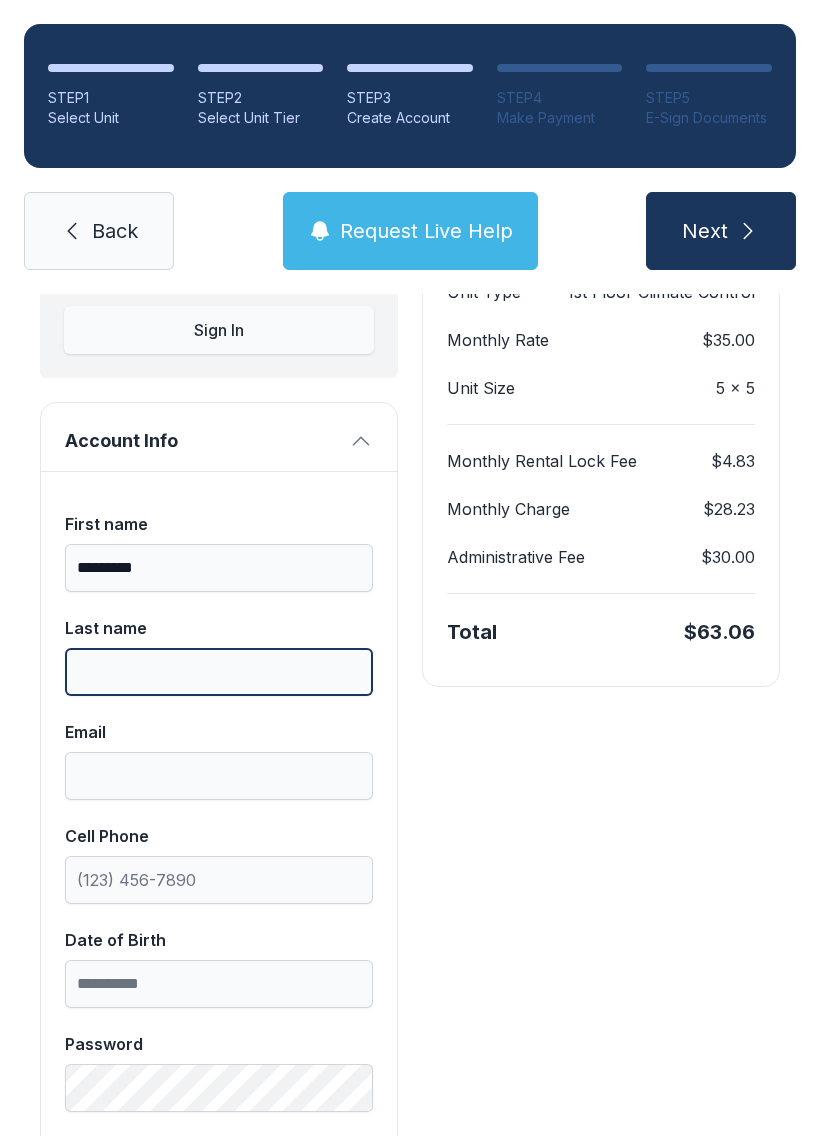 click on "Last name" at bounding box center (219, 672) 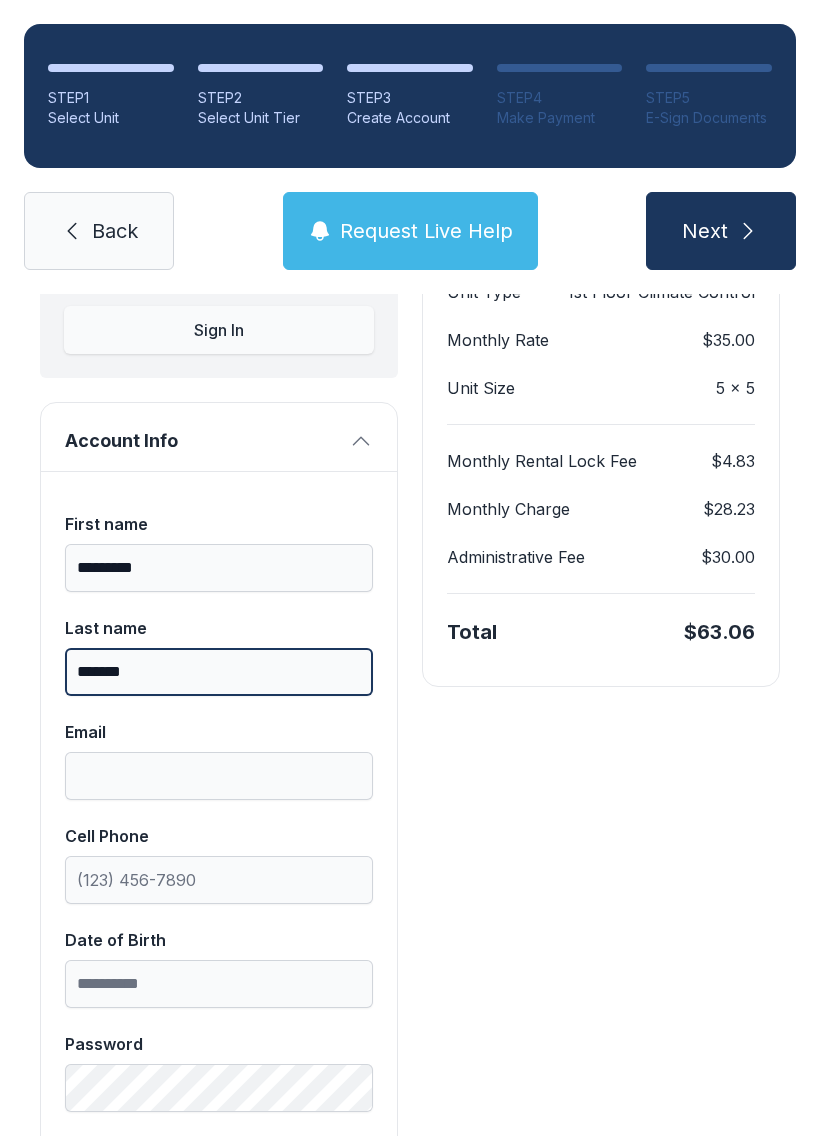 type on "*******" 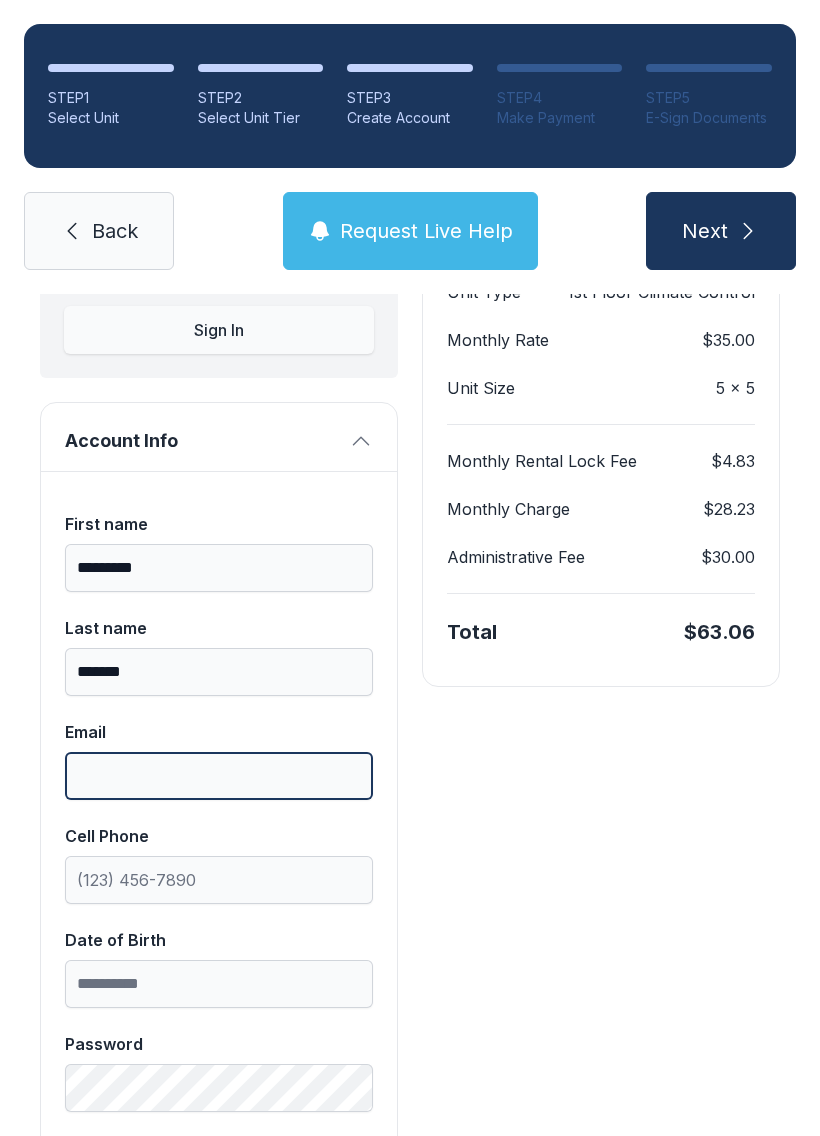 click on "Email" at bounding box center [219, 776] 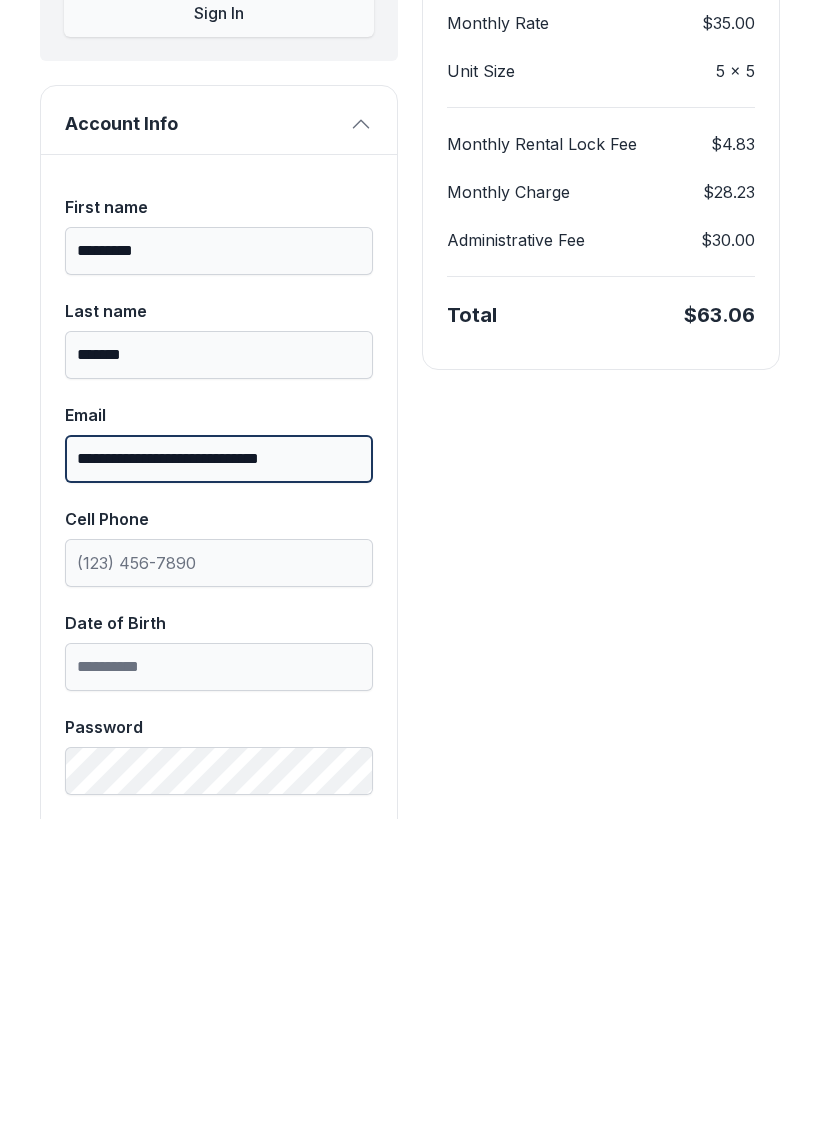 type on "**********" 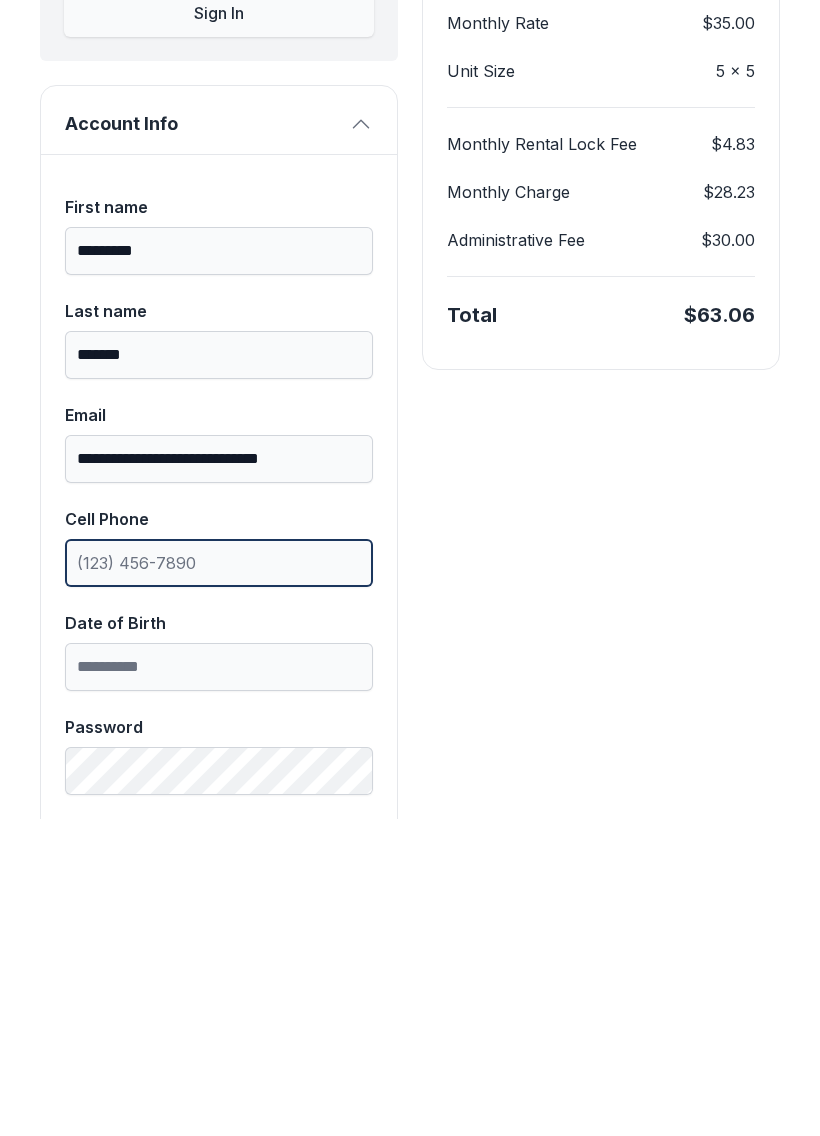 click on "Cell Phone" at bounding box center (219, 880) 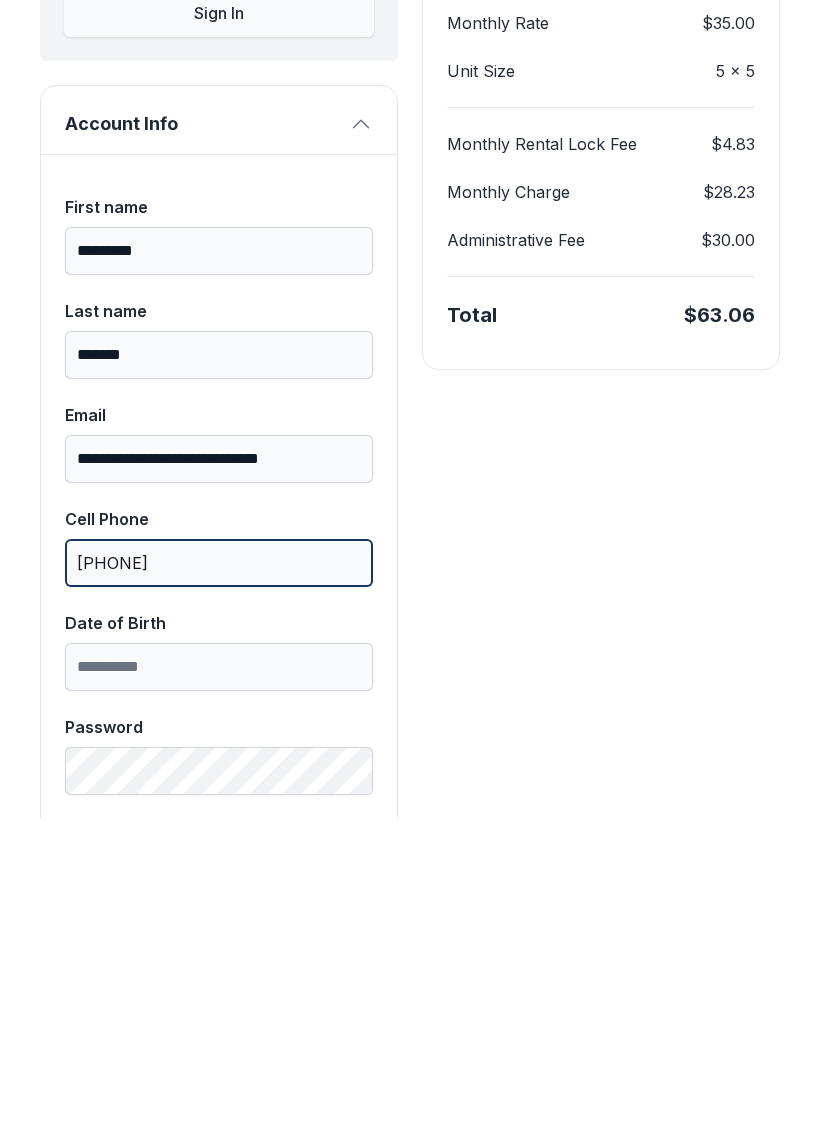 type on "[PHONE]" 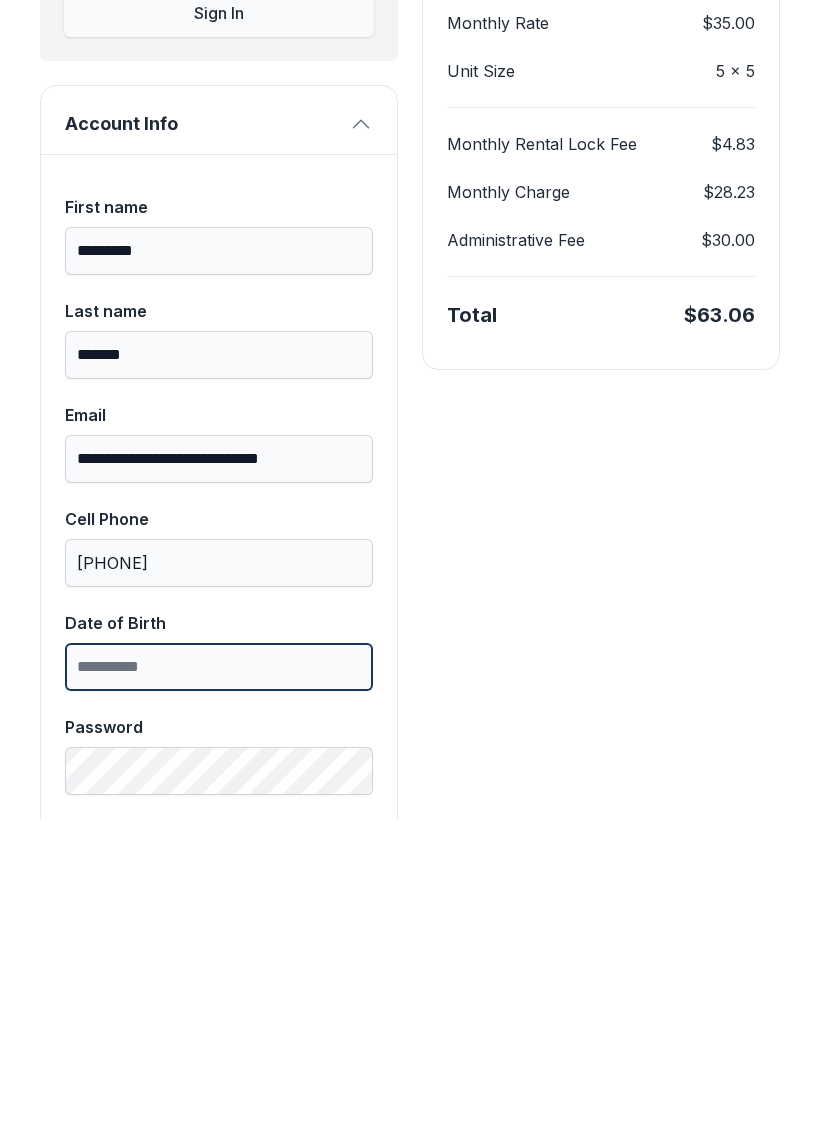 click on "Date of Birth" at bounding box center (219, 984) 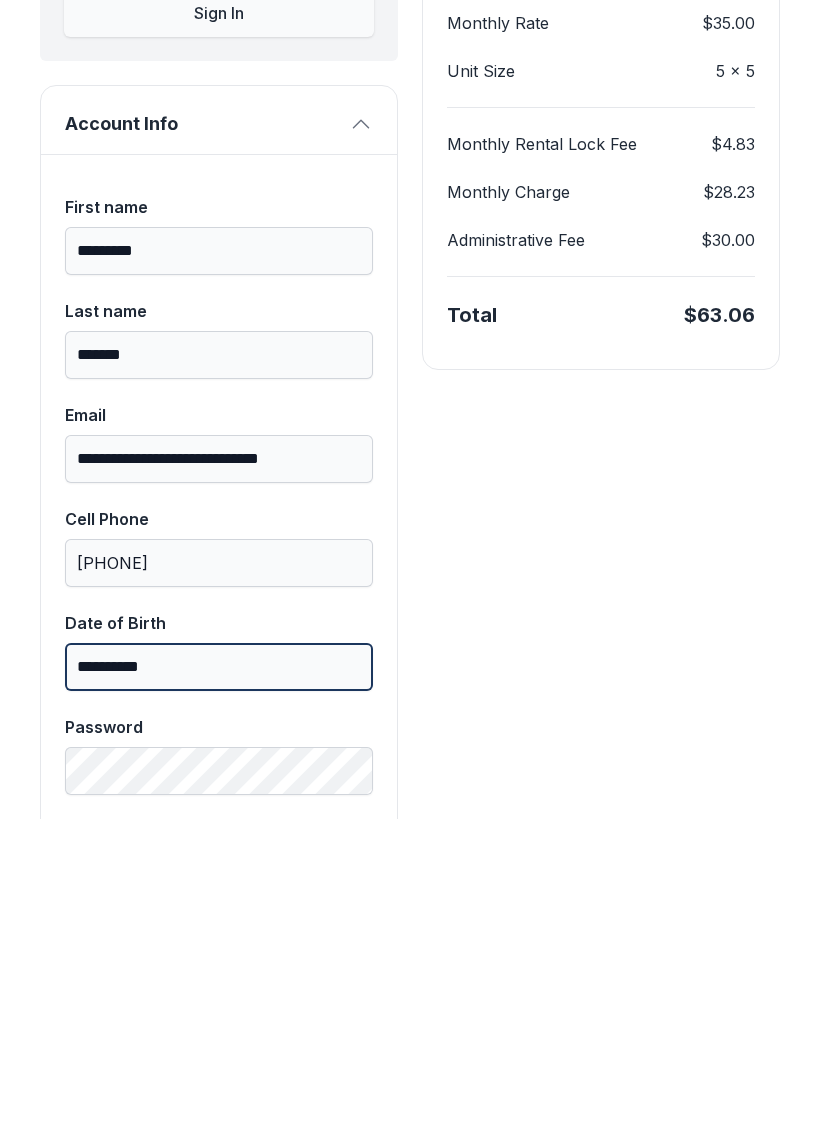 type on "**********" 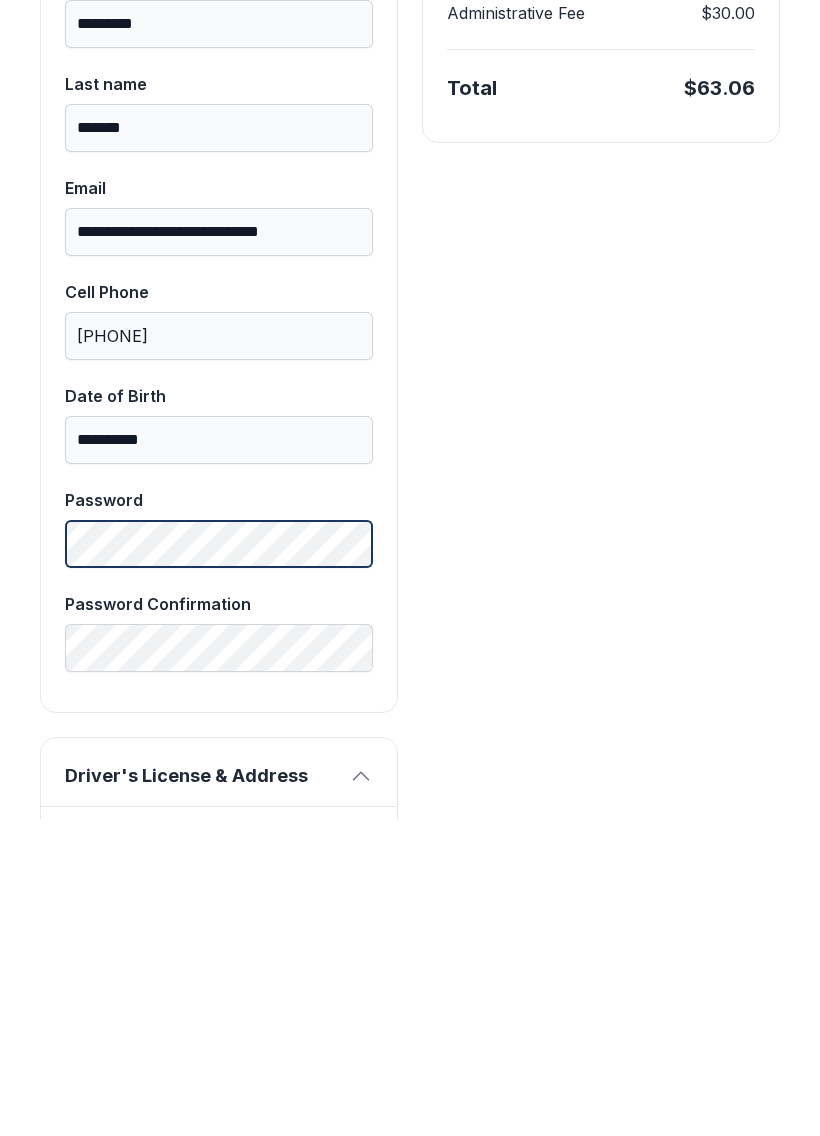 scroll, scrollTop: 484, scrollLeft: 0, axis: vertical 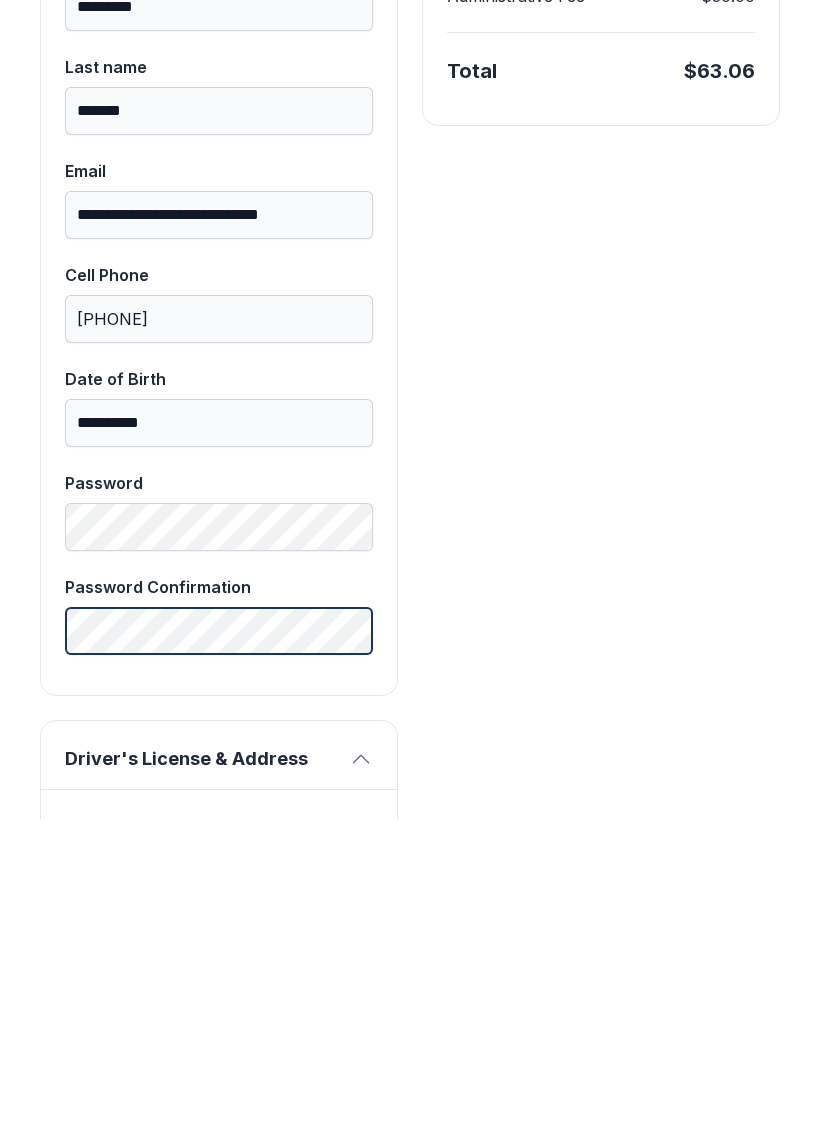 click on "First name [NAME] Last name [NAME] Email [EMAIL] Cell Phone [PHONE] Date of Birth [DATE] Password Password Confirmation" at bounding box center (219, 620) 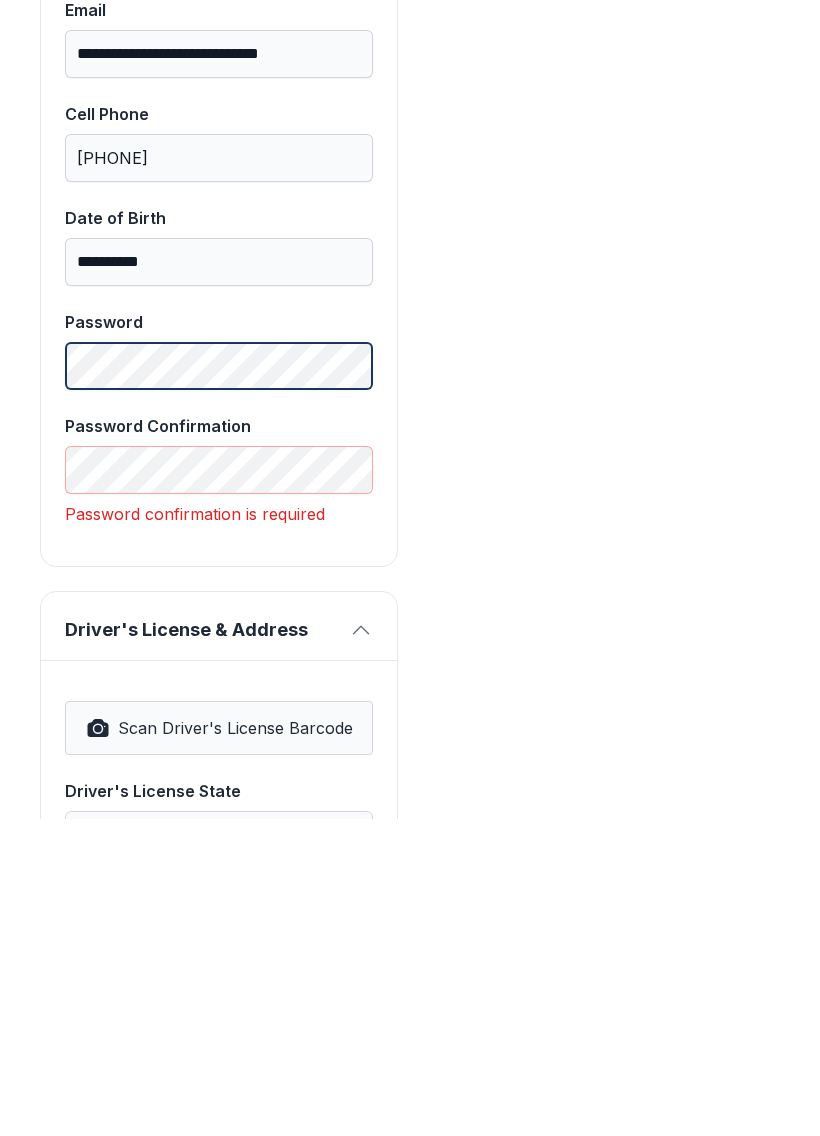 scroll, scrollTop: 648, scrollLeft: 0, axis: vertical 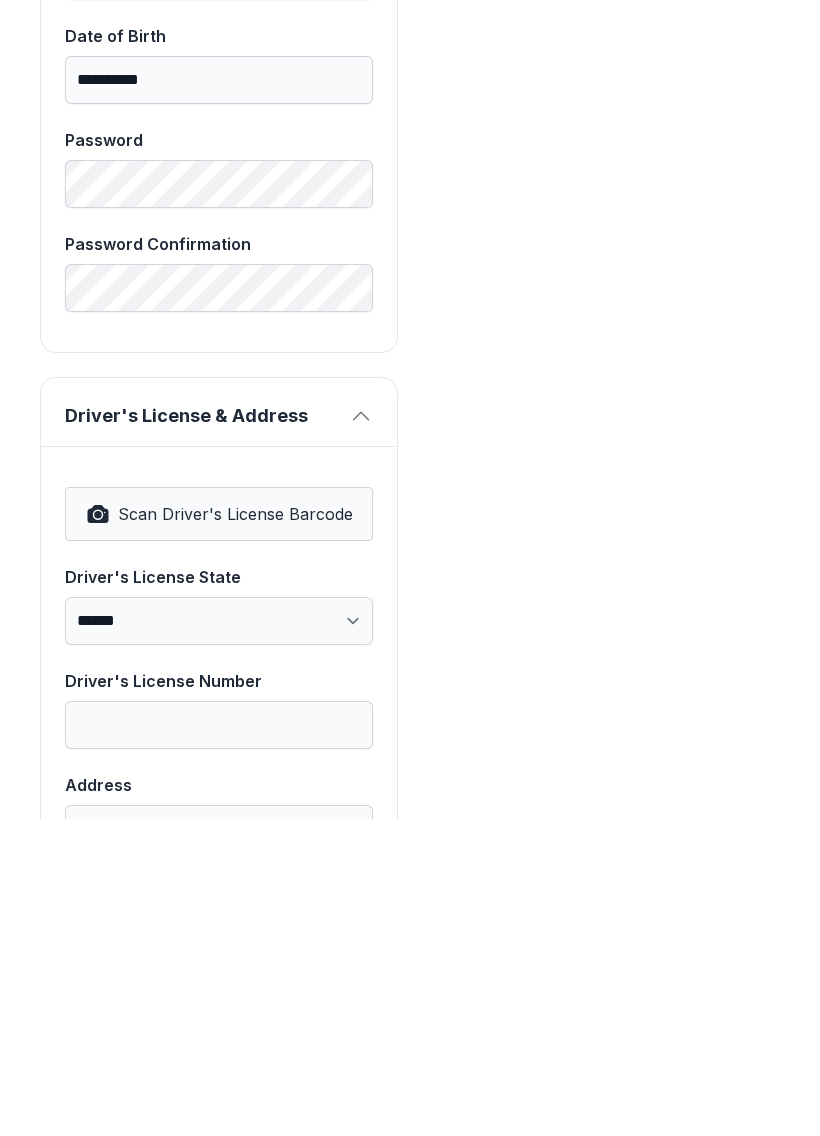 click on "Scan Driver's License Barcode" at bounding box center (235, 831) 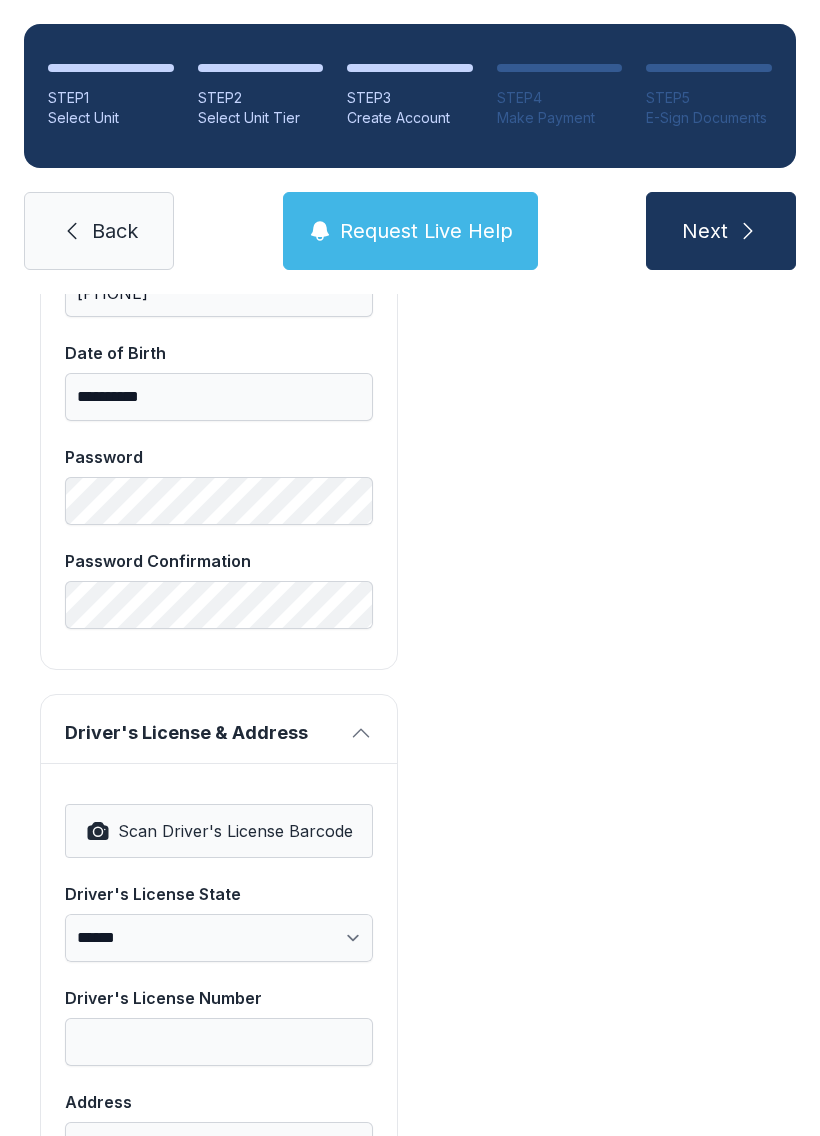 select on "**" 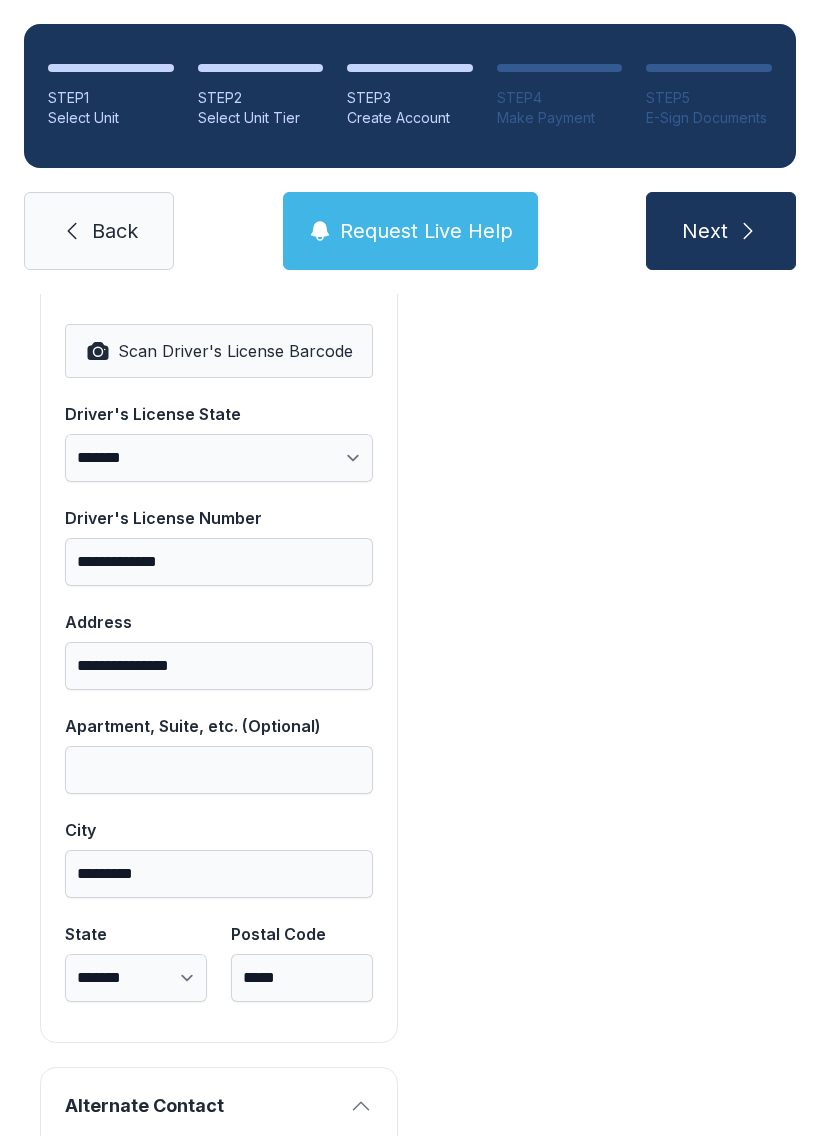 scroll, scrollTop: 1314, scrollLeft: 0, axis: vertical 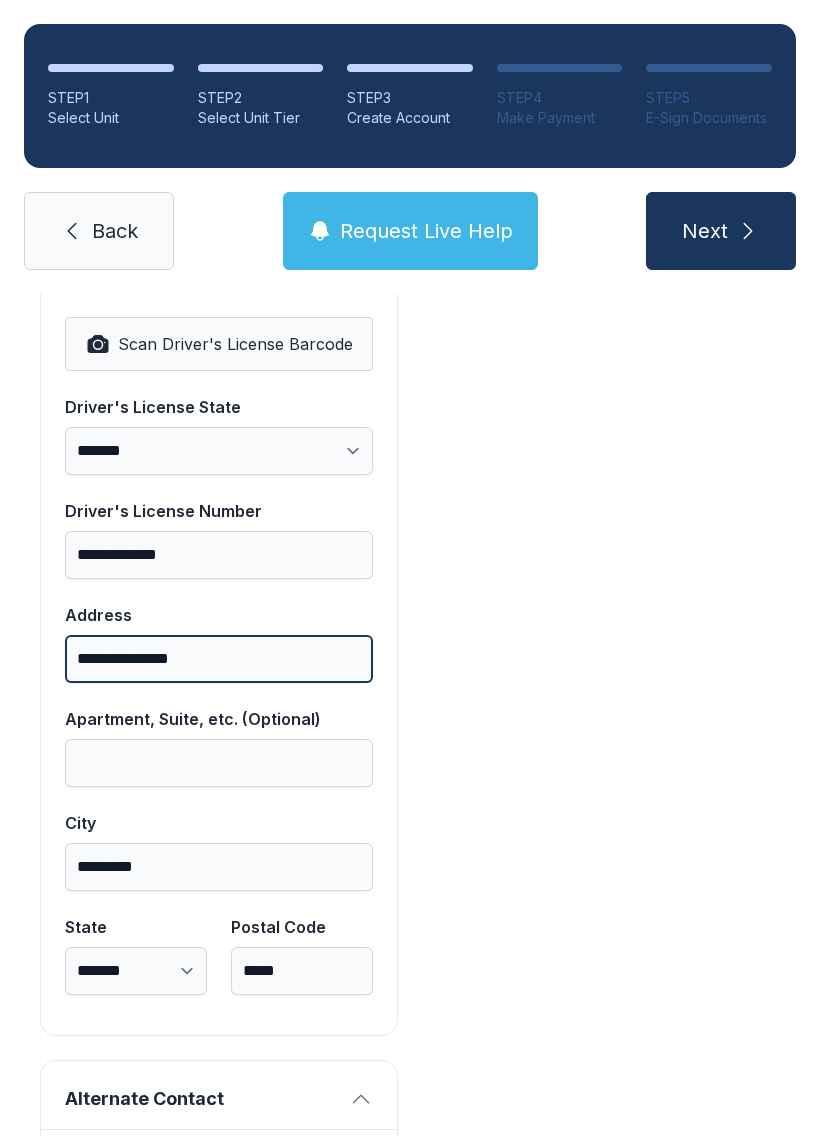 click on "**********" at bounding box center [219, 659] 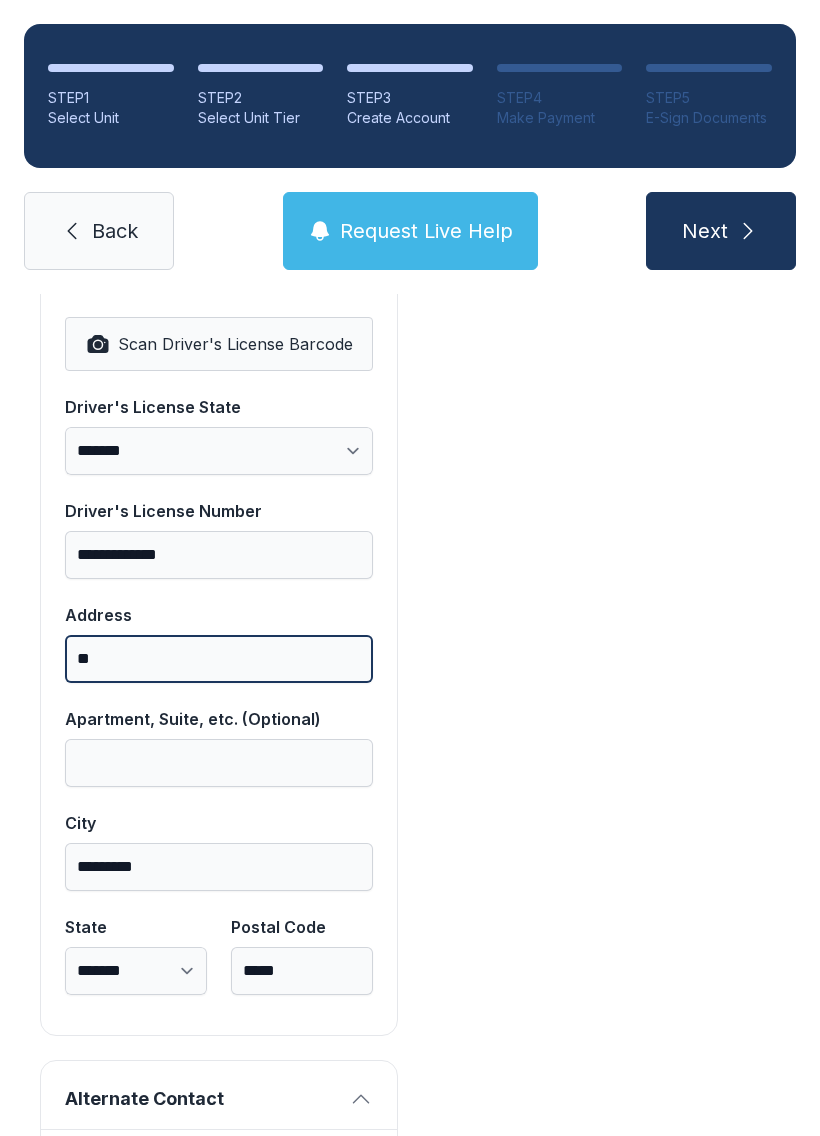 type on "*" 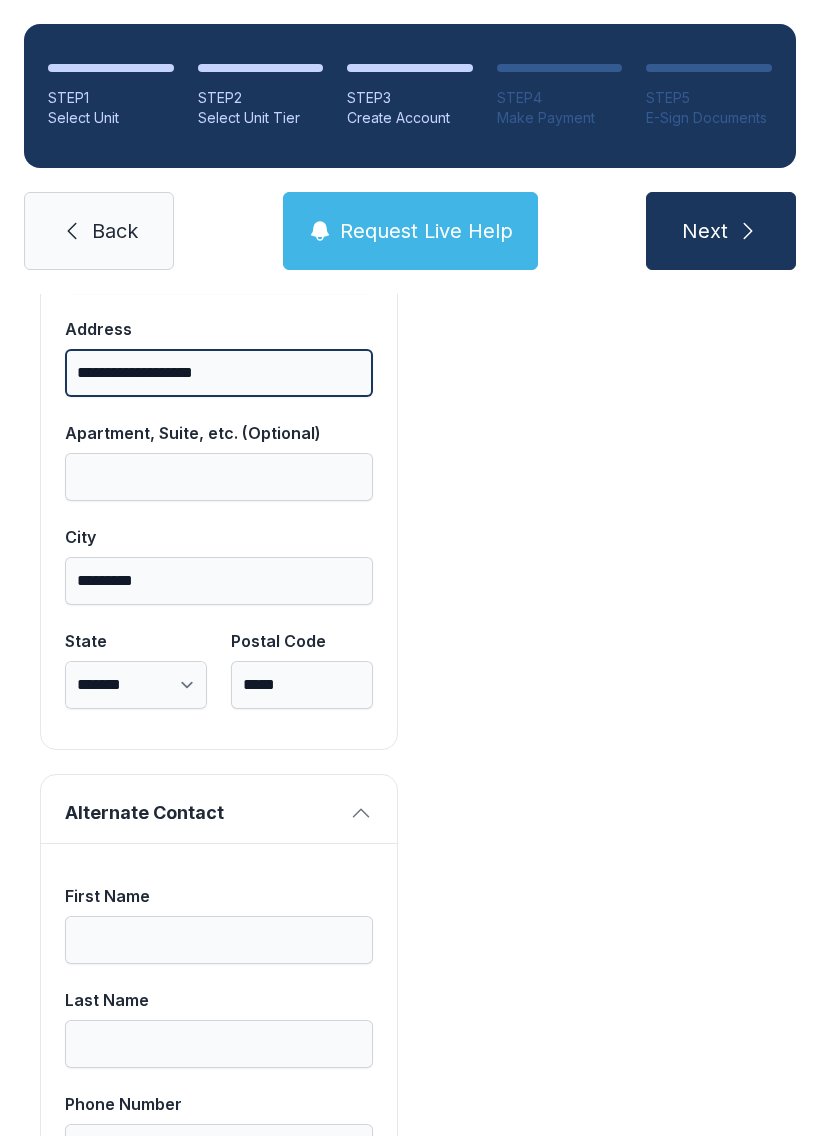 scroll, scrollTop: 1606, scrollLeft: 0, axis: vertical 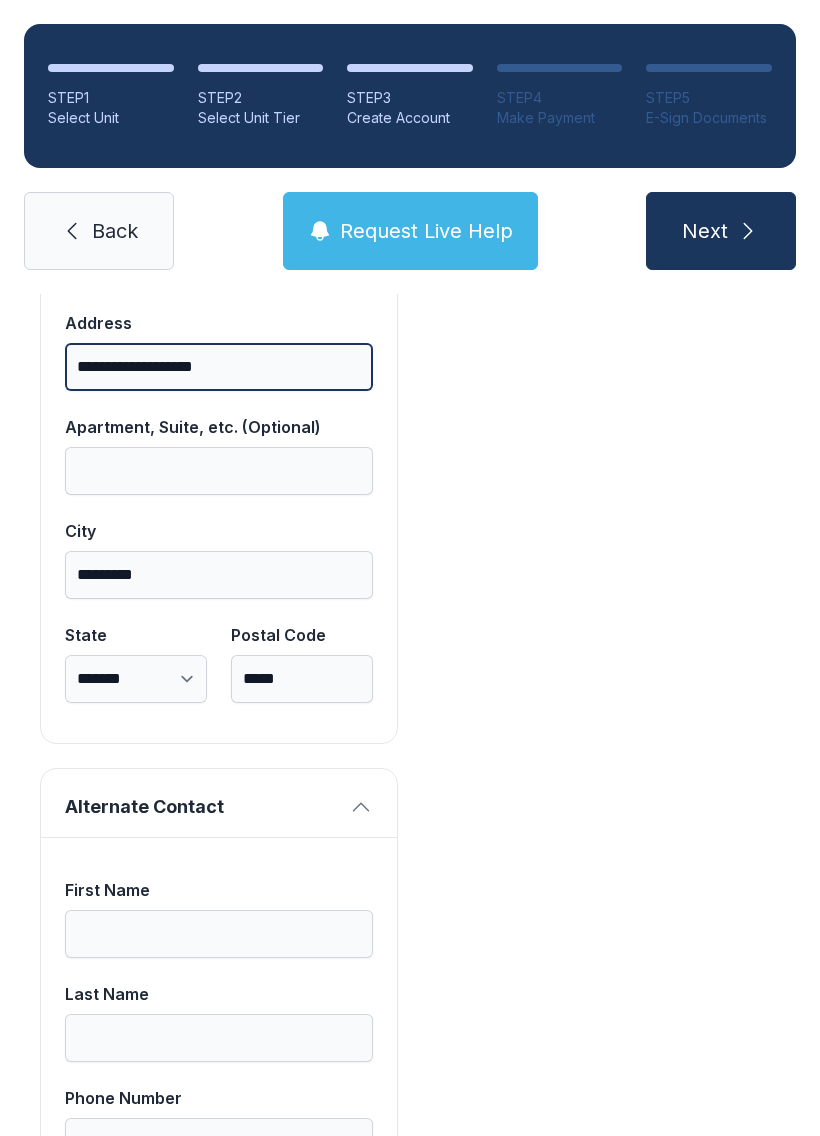 type on "**********" 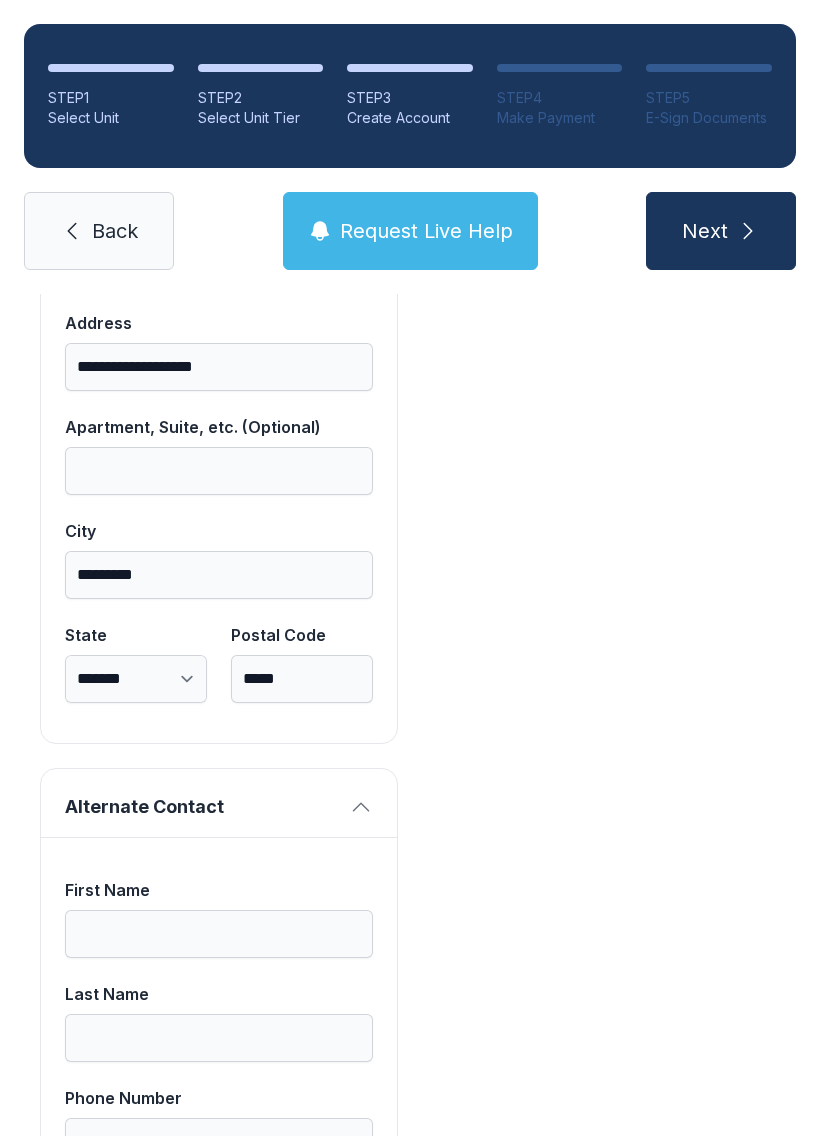click on "*********" at bounding box center (219, 575) 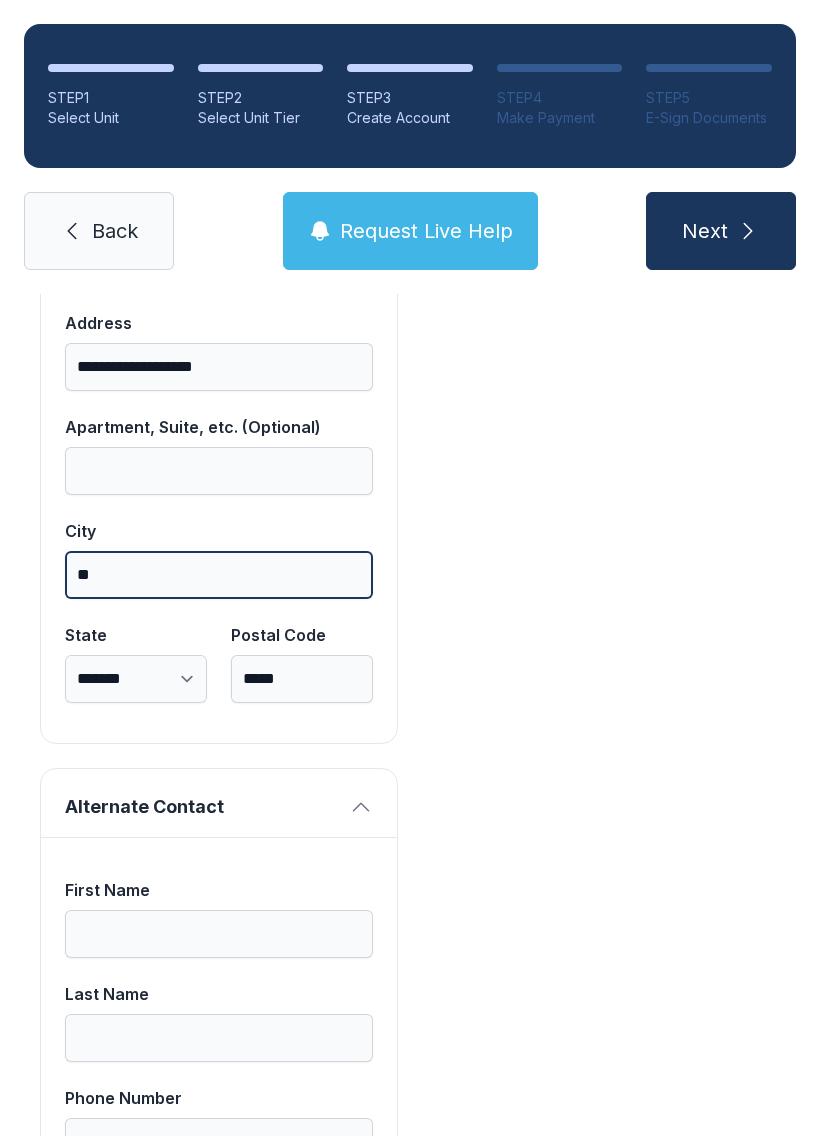 type on "*" 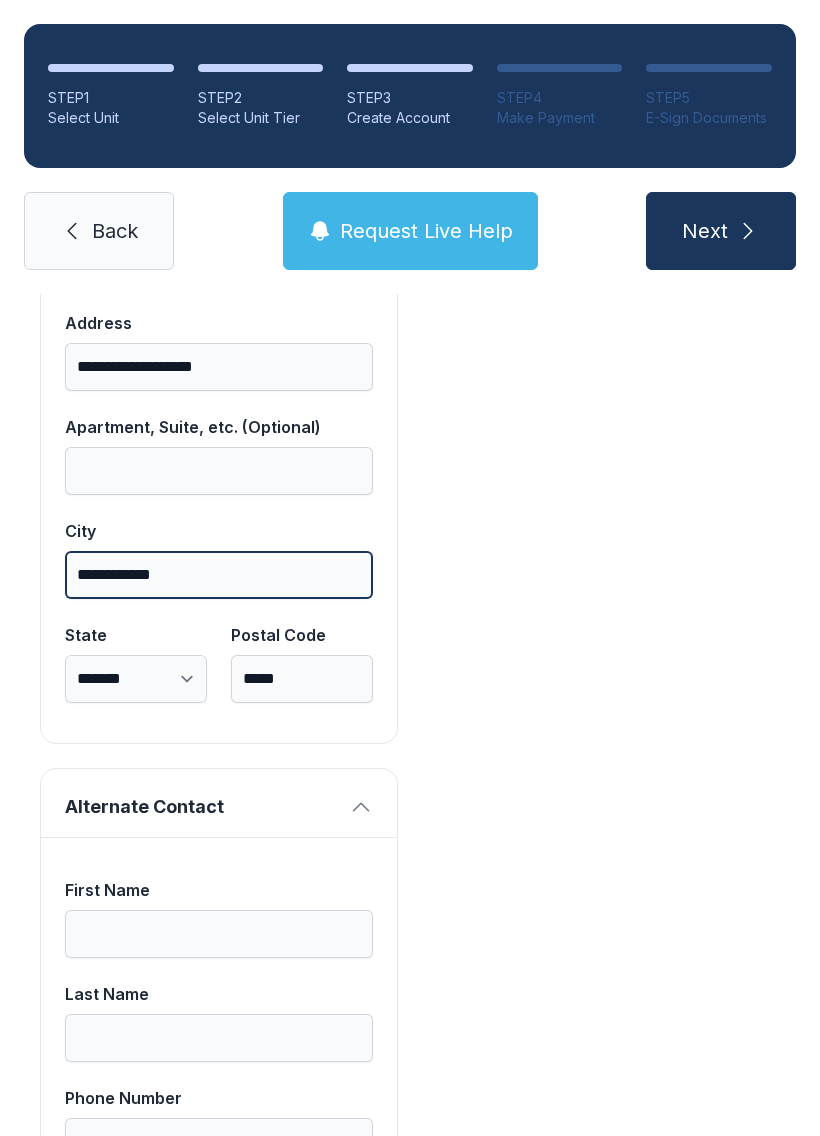 type on "**********" 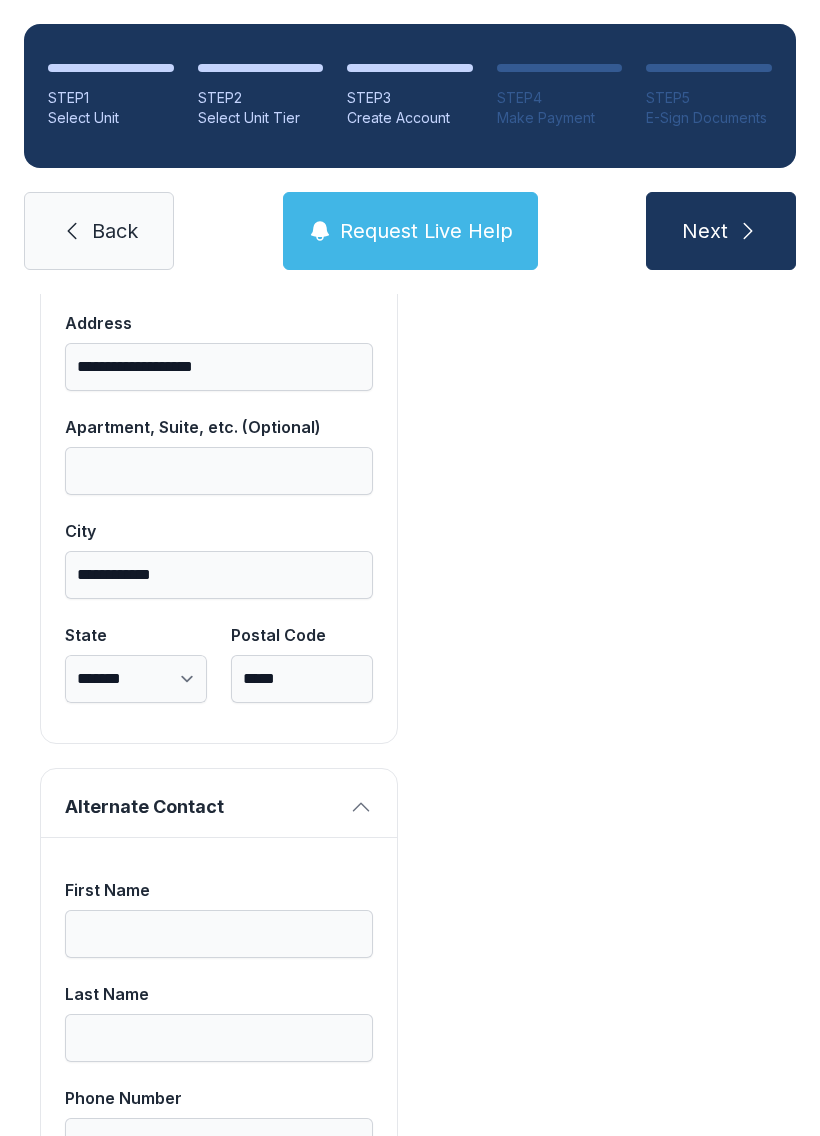 click on "**********" at bounding box center [136, 679] 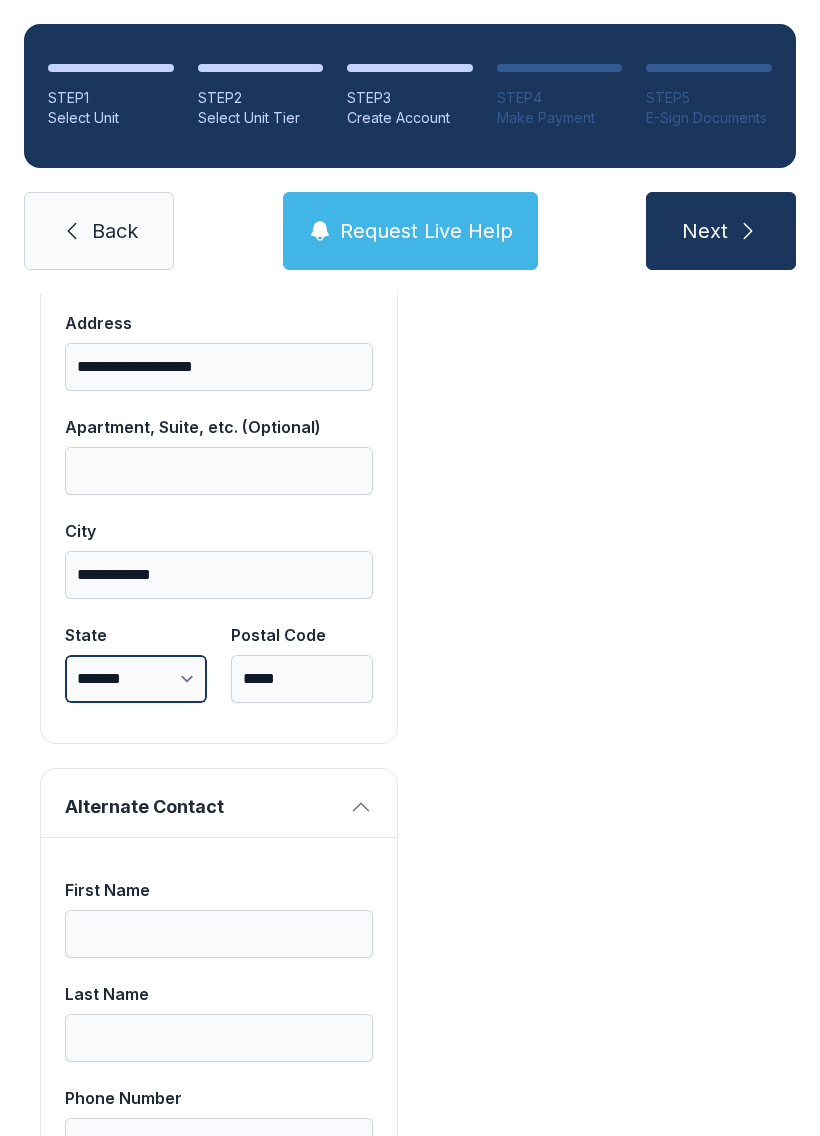 select on "**" 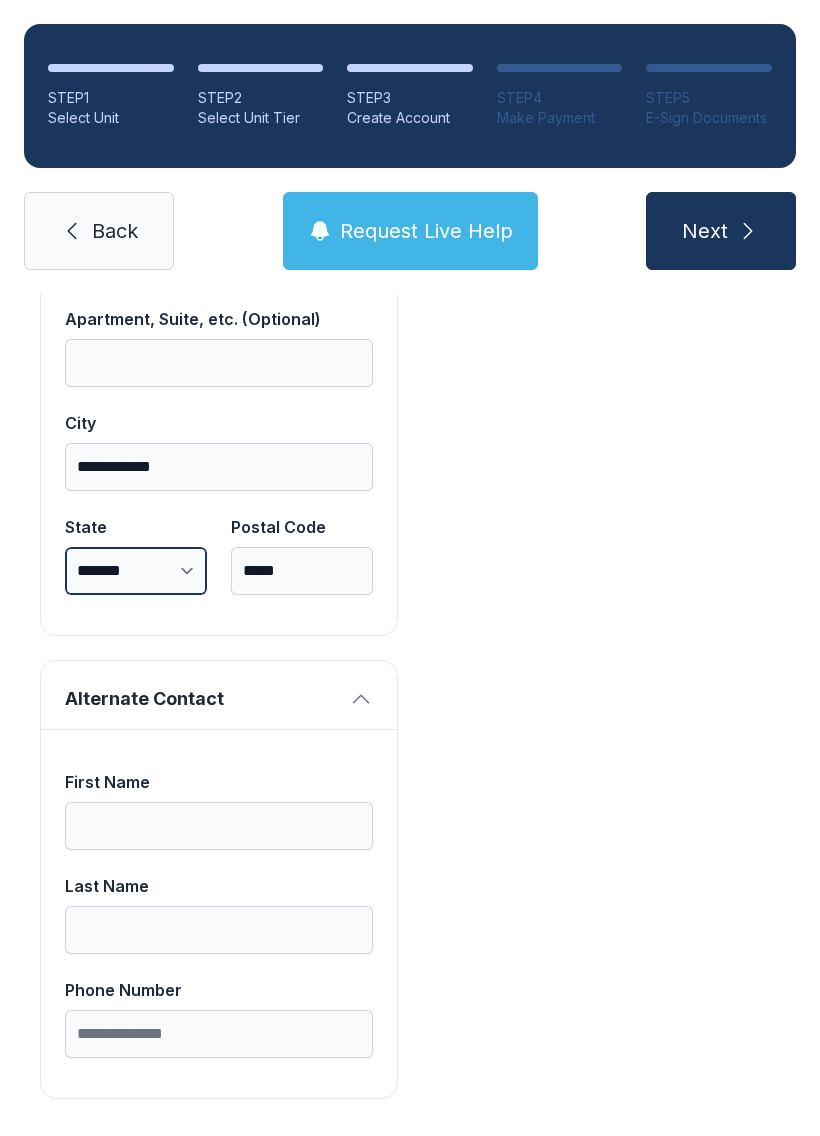 scroll, scrollTop: 1713, scrollLeft: 0, axis: vertical 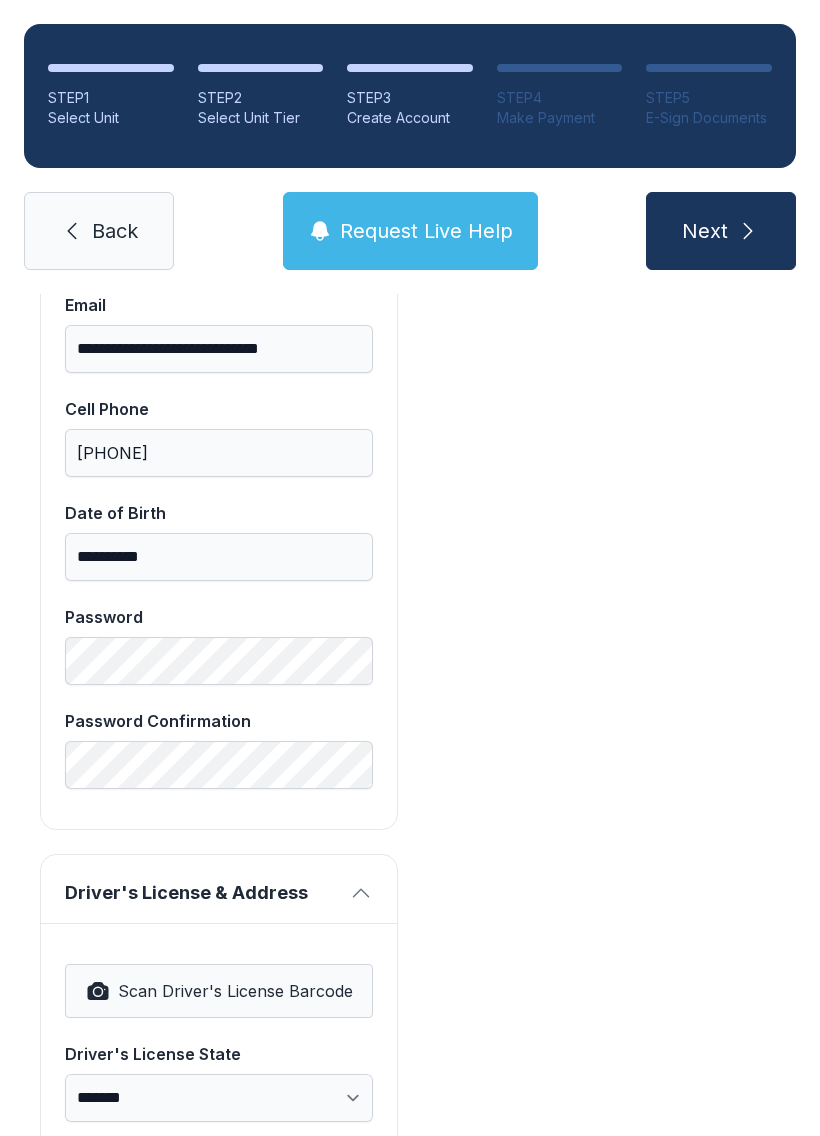 click on "Next" at bounding box center (705, 231) 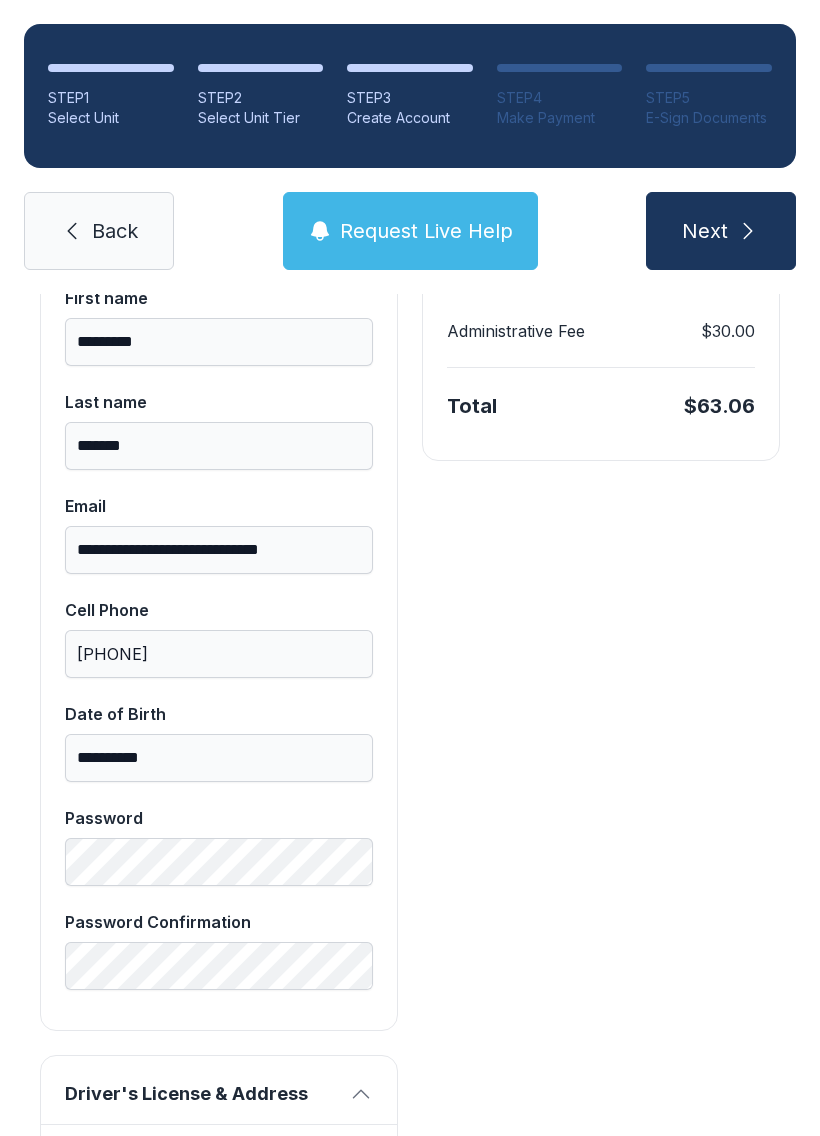 click on "Next" at bounding box center [705, 231] 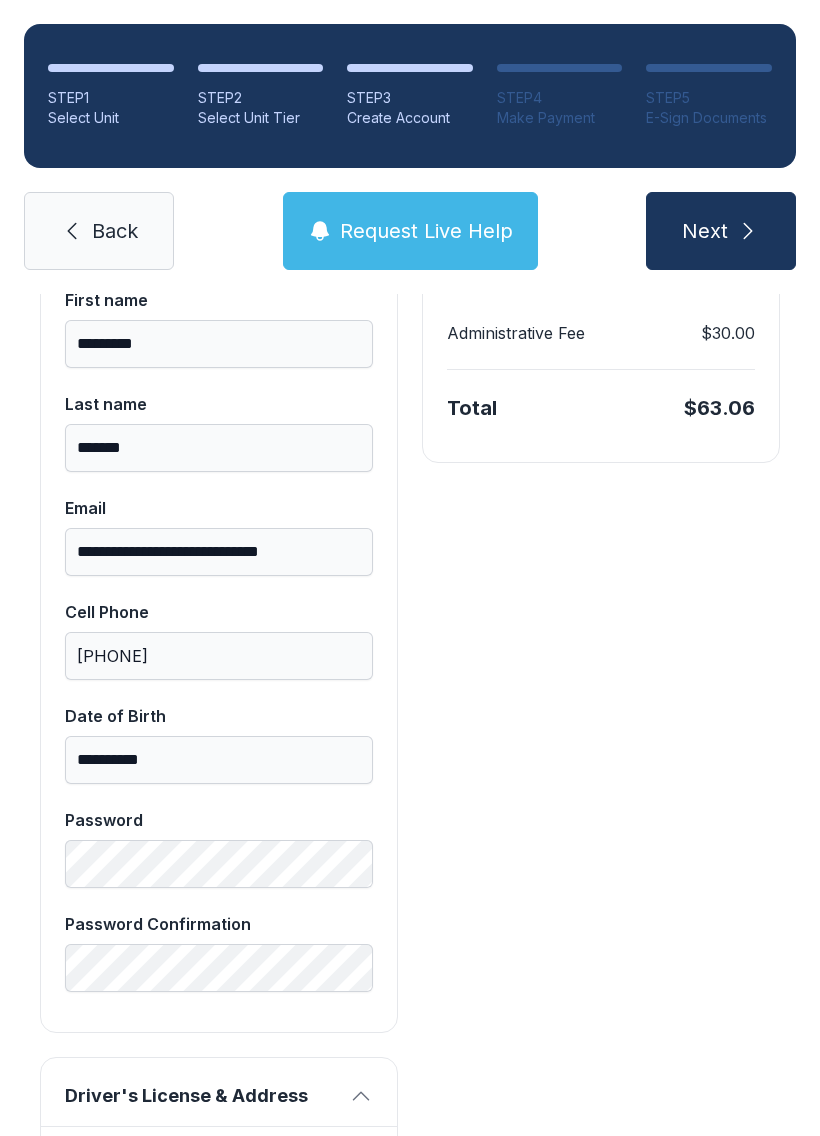 scroll, scrollTop: 463, scrollLeft: 0, axis: vertical 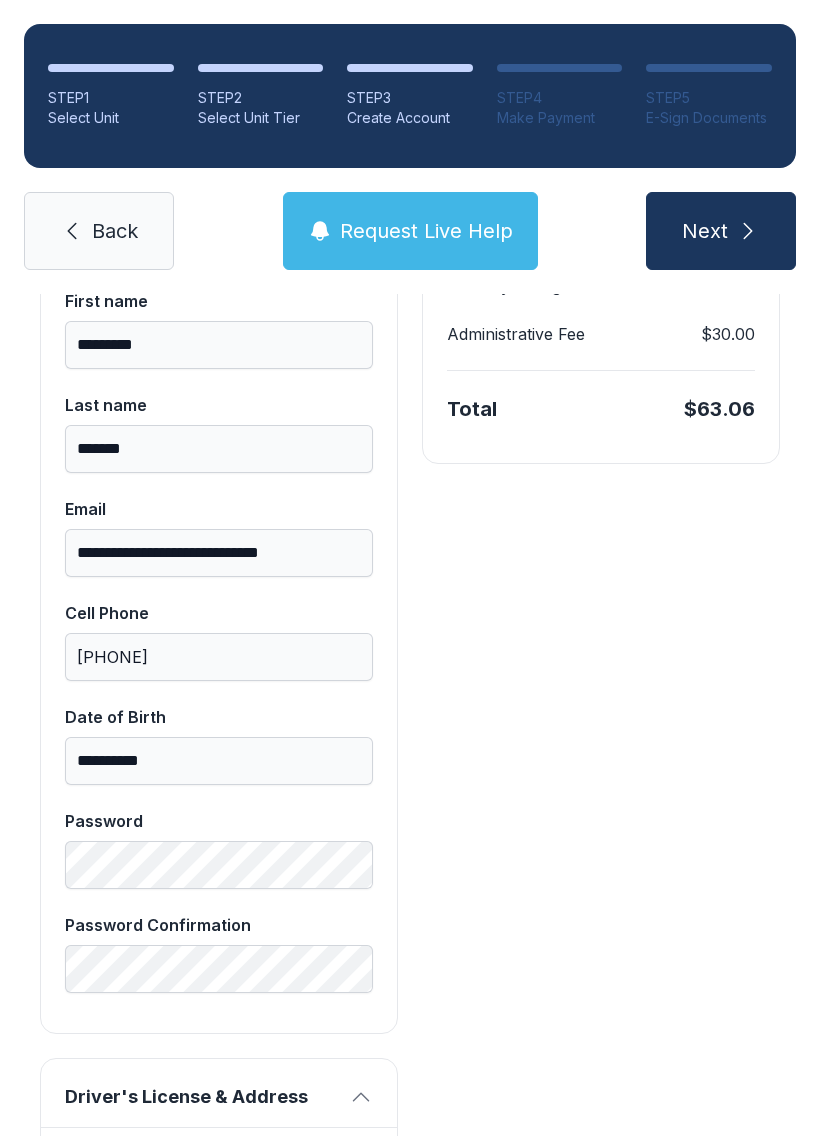 click on "Next" at bounding box center [721, 231] 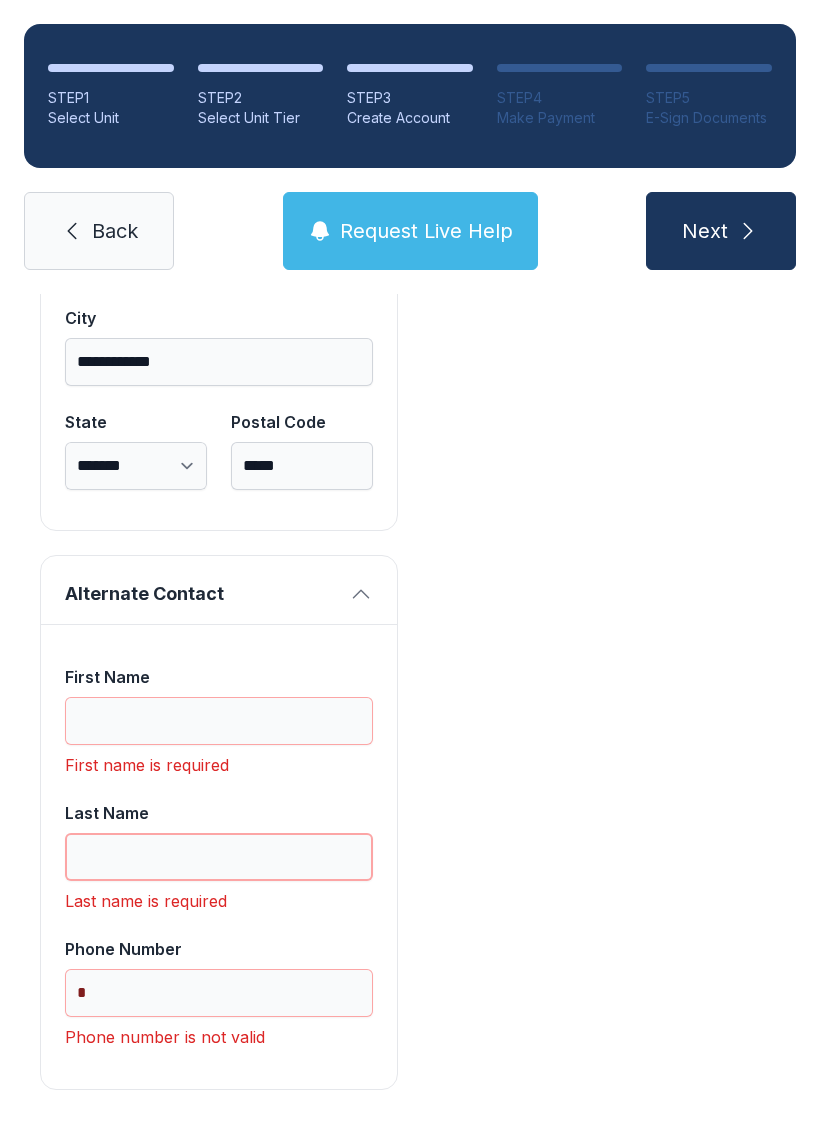 type 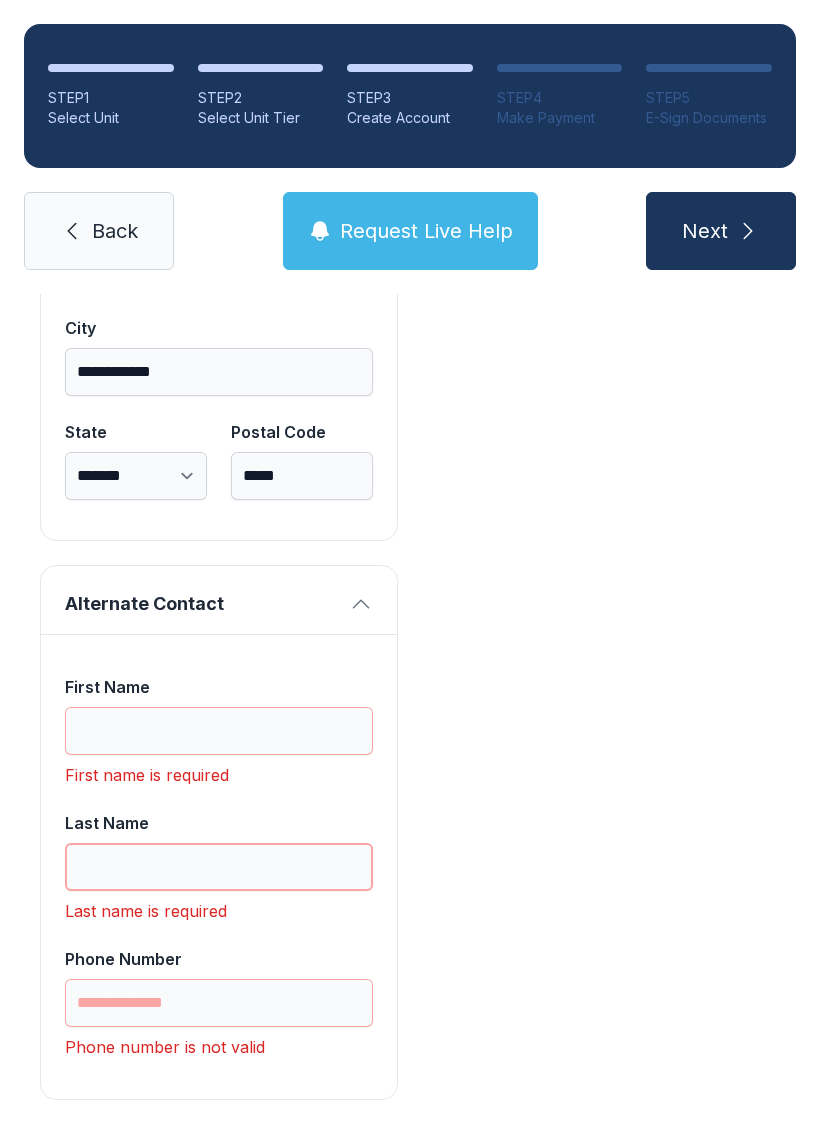 scroll, scrollTop: 1812, scrollLeft: 0, axis: vertical 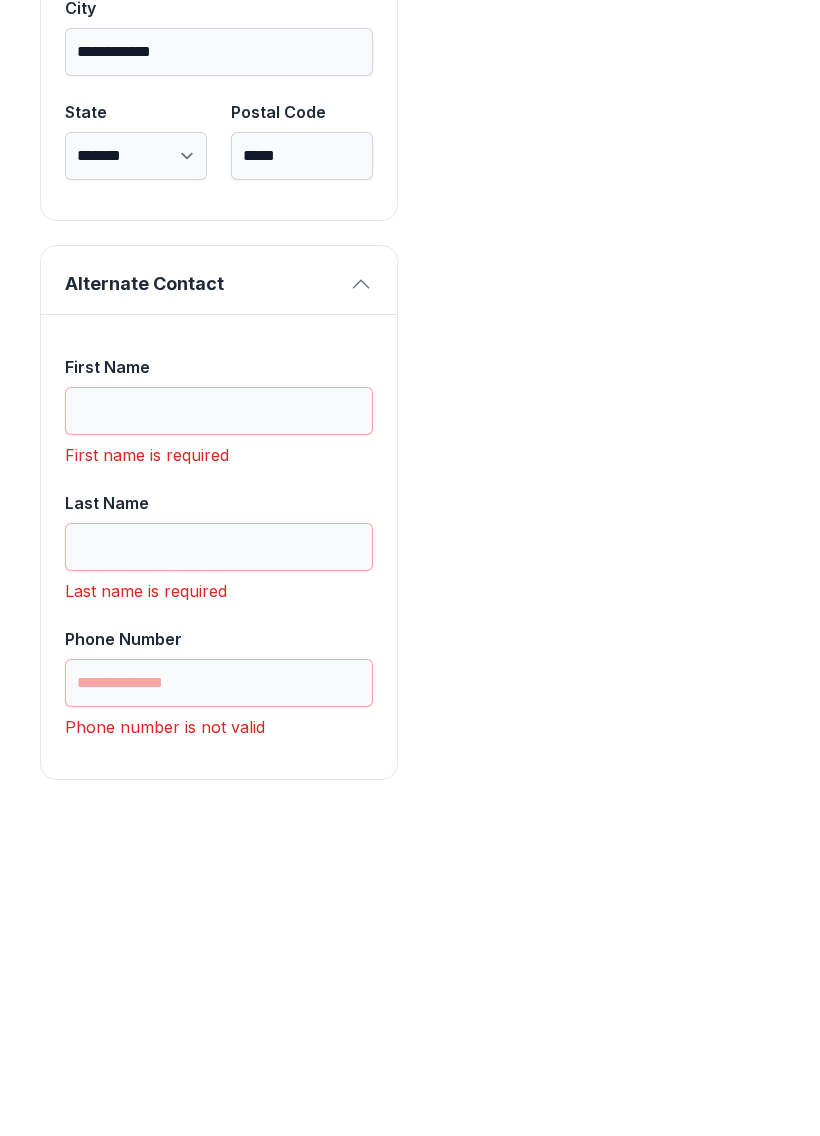 click on "First Name" at bounding box center (219, 728) 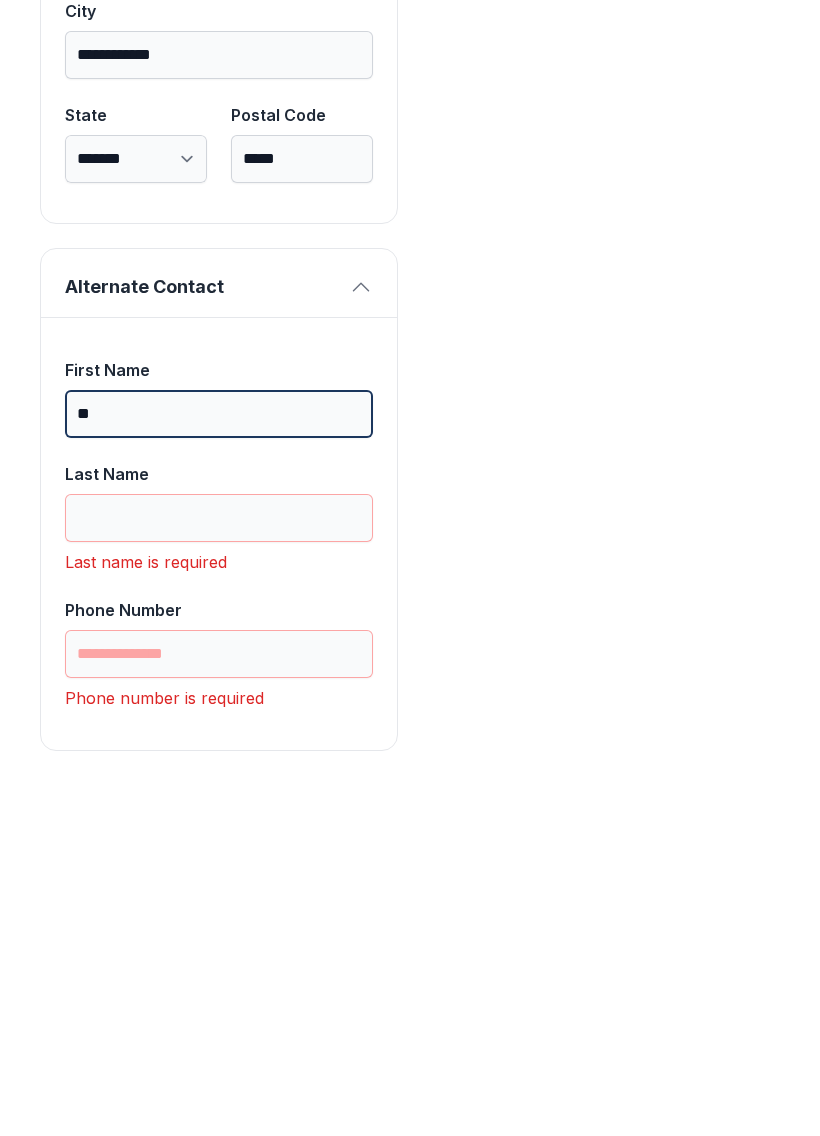 scroll, scrollTop: 1777, scrollLeft: 0, axis: vertical 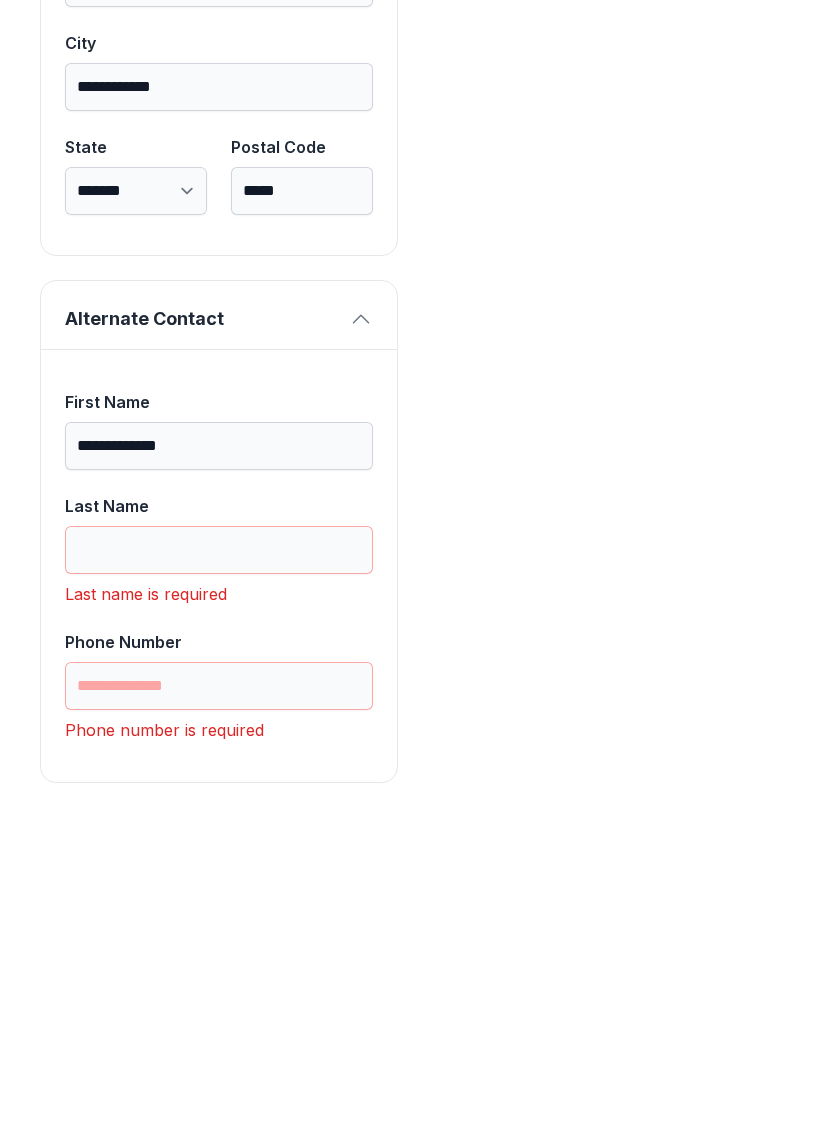 click on "Last Name" at bounding box center (219, 851) 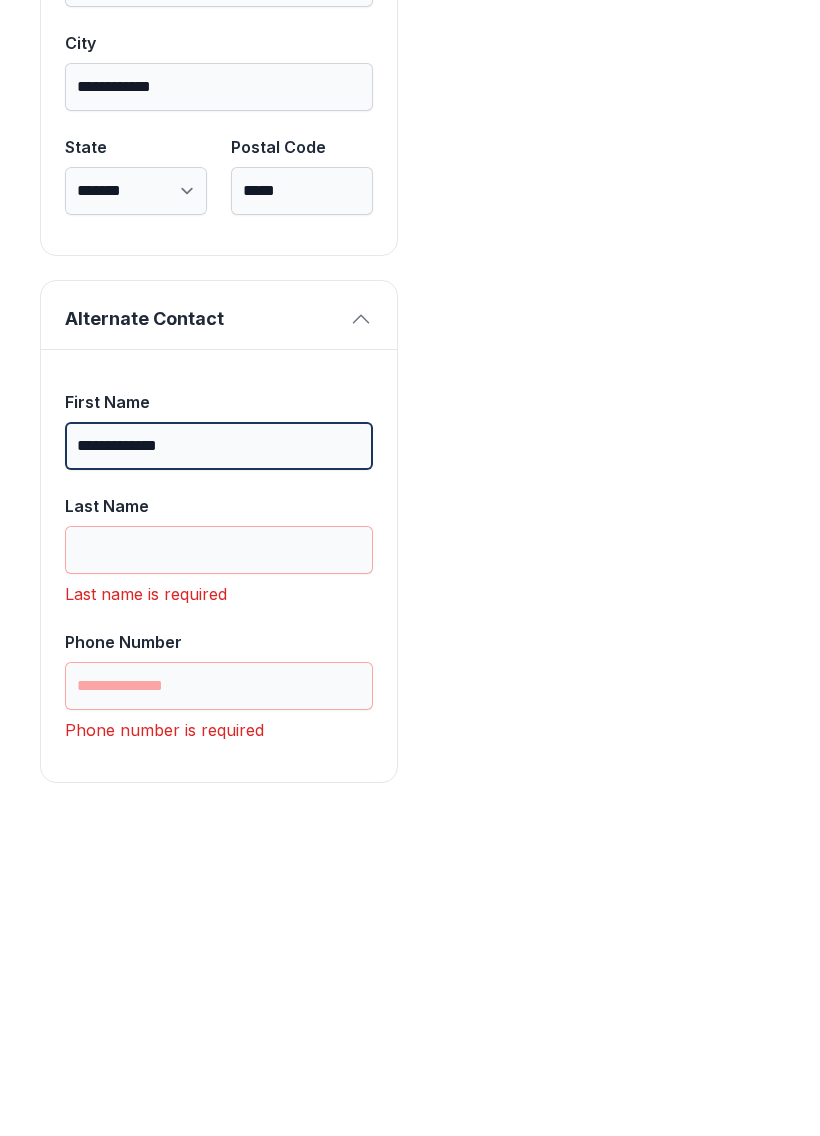 click on "**********" at bounding box center (219, 763) 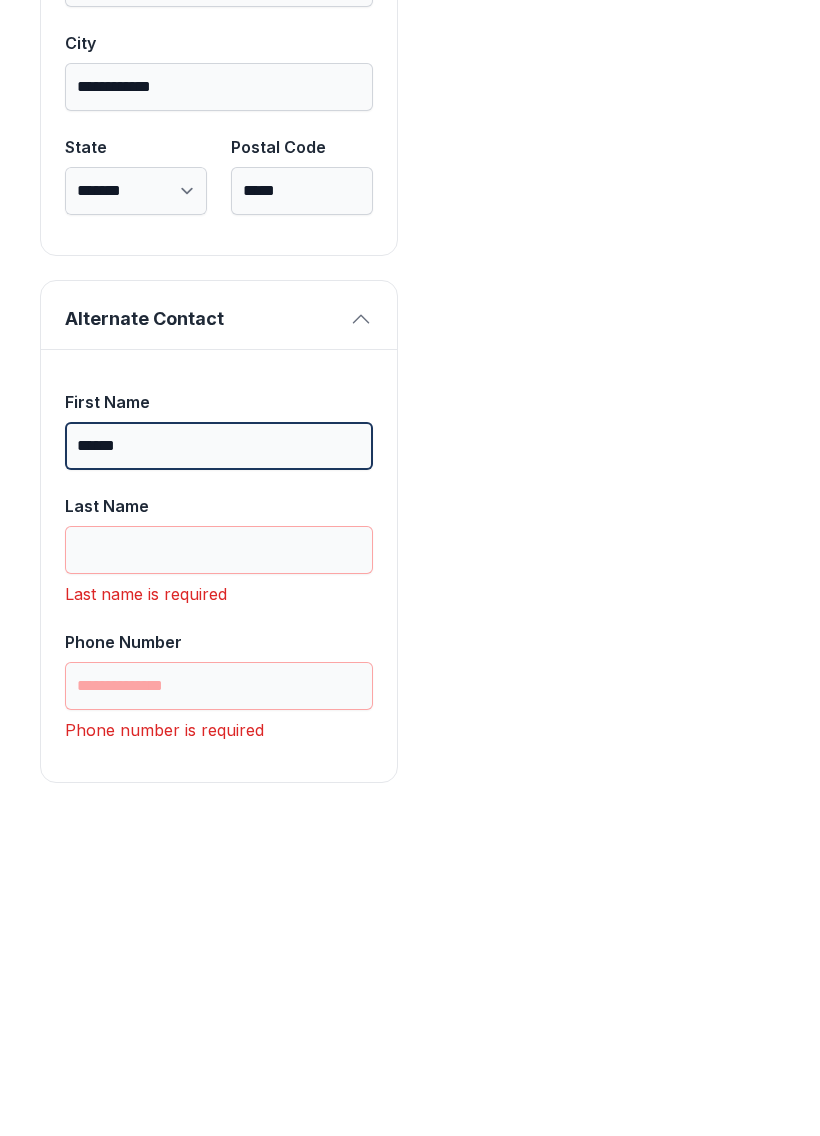 type on "*****" 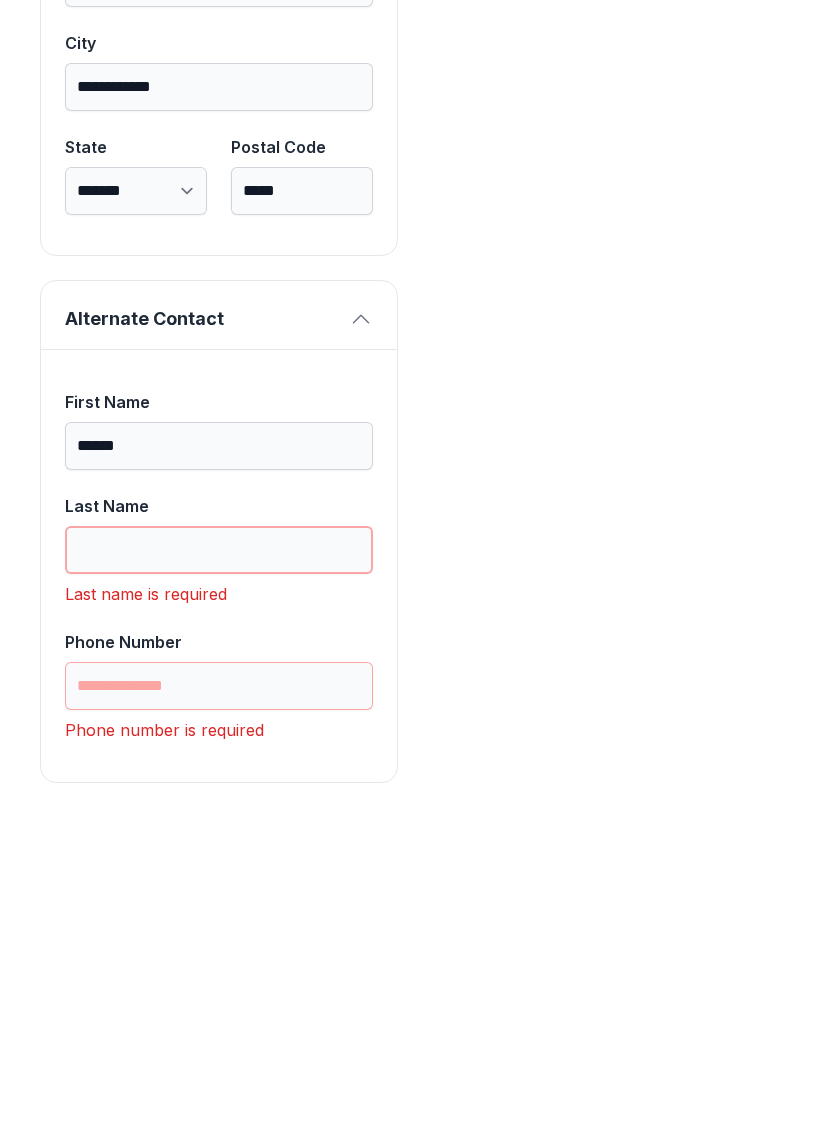 click on "Last Name" at bounding box center (219, 867) 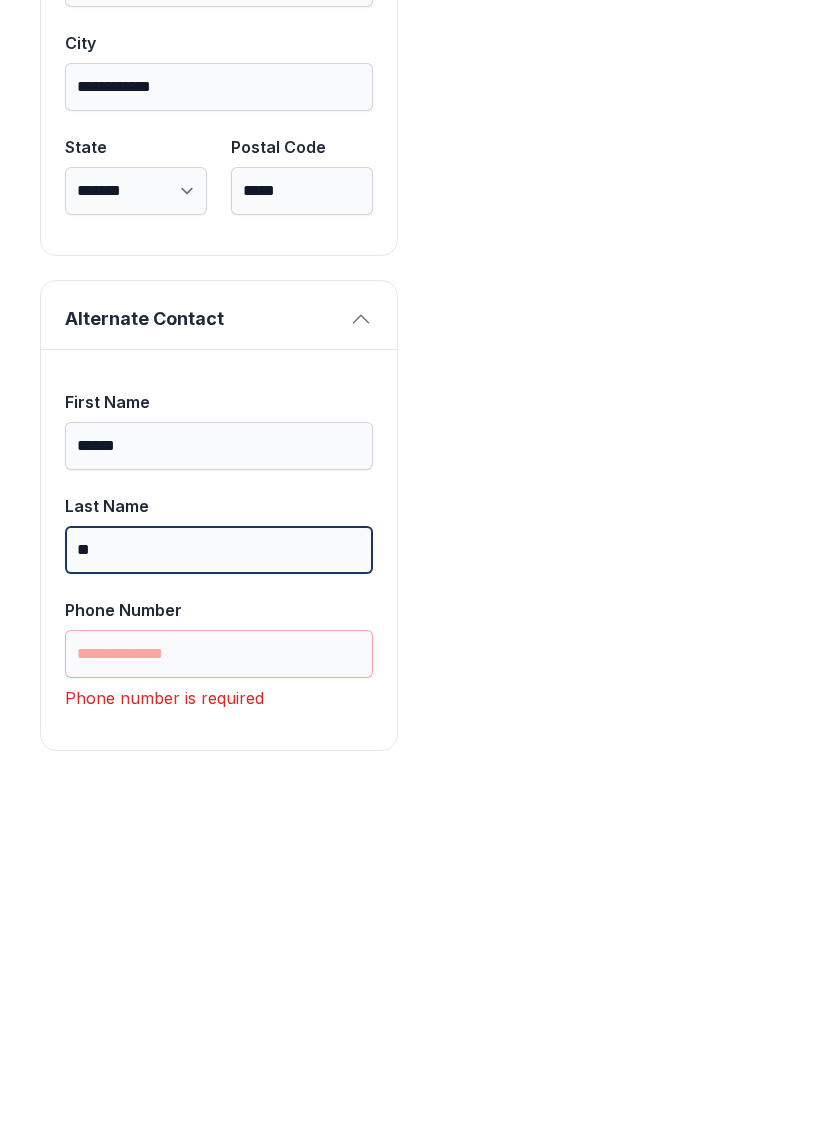 scroll, scrollTop: 1745, scrollLeft: 0, axis: vertical 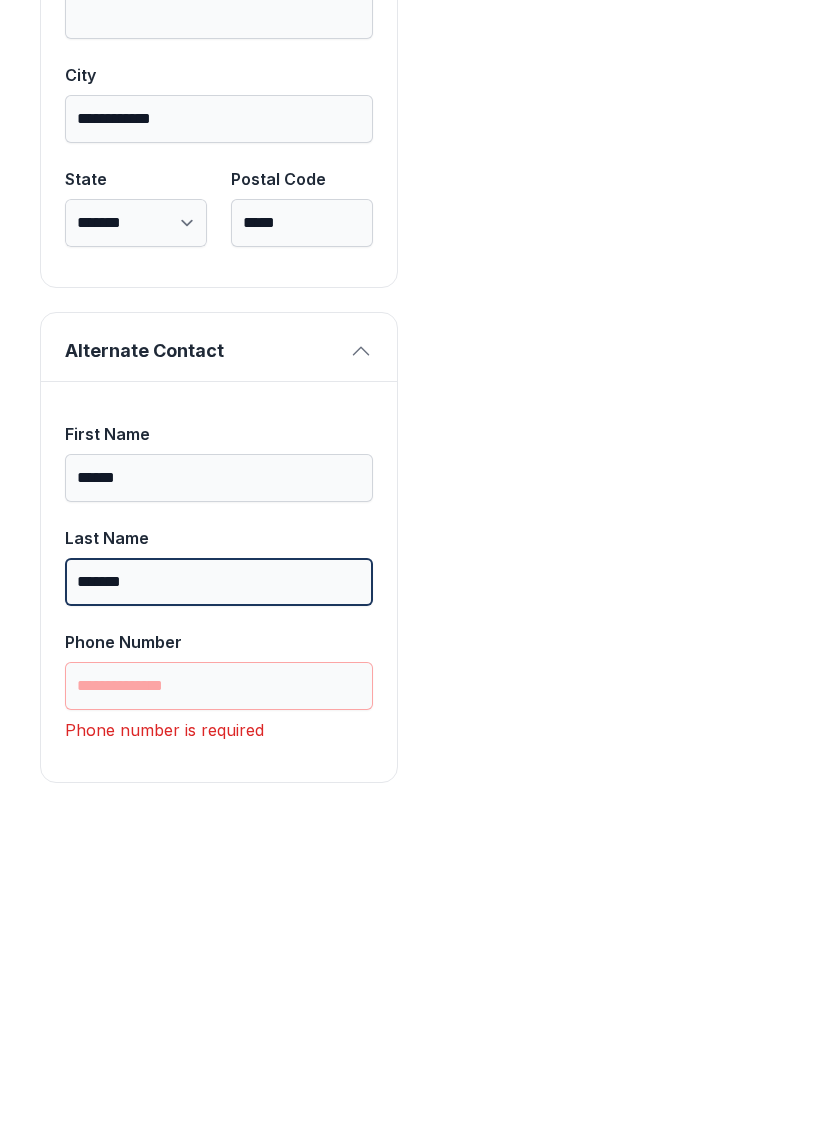 type on "*******" 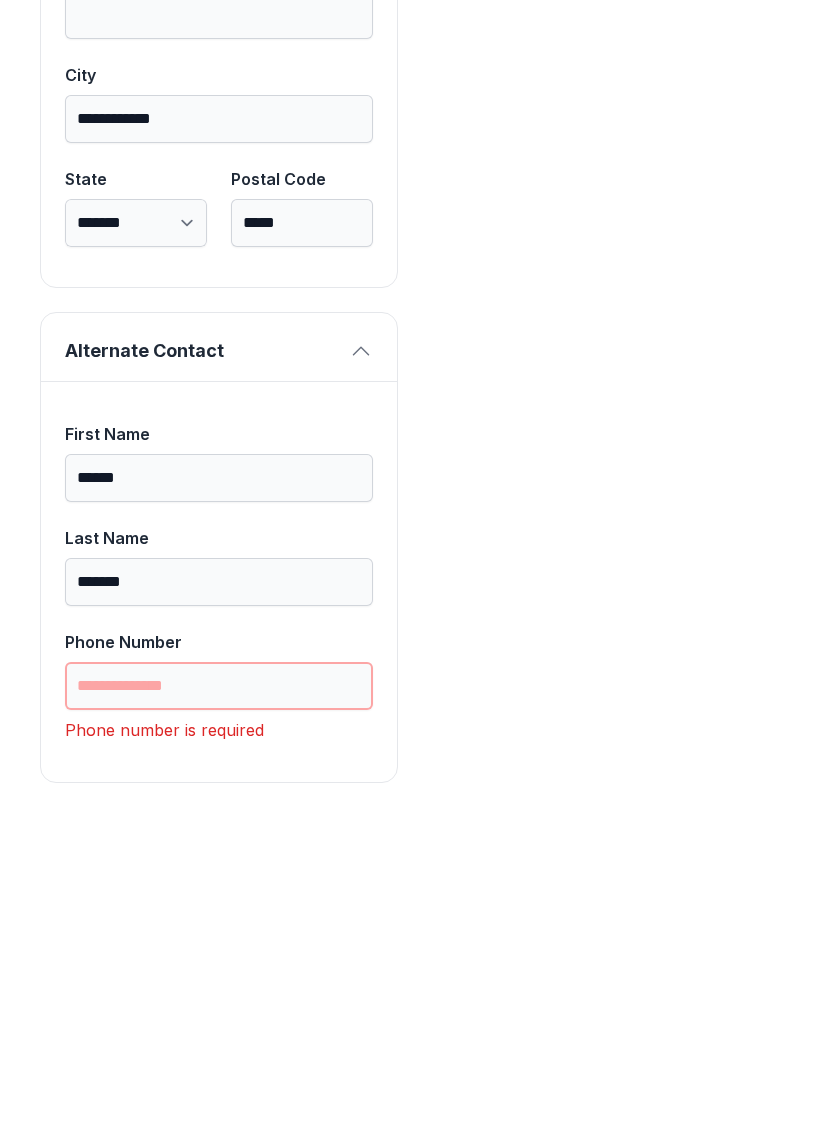 click on "Phone Number" at bounding box center (219, 1003) 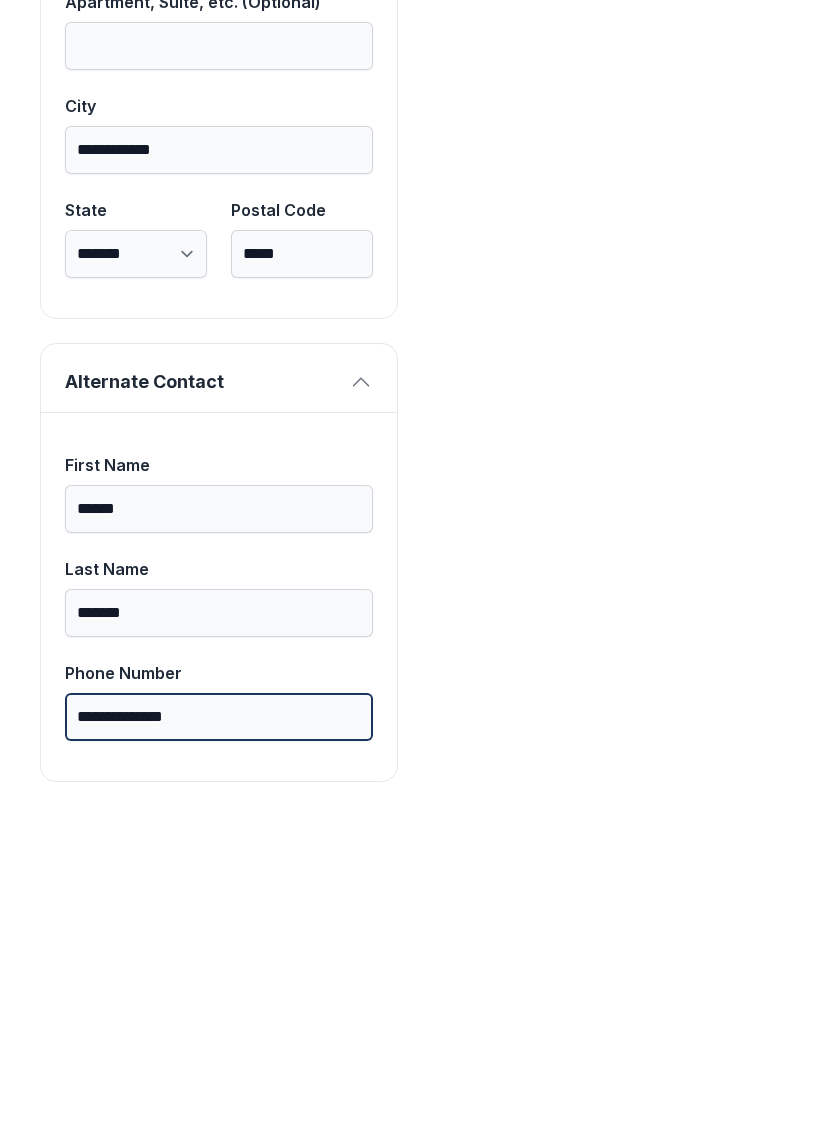scroll, scrollTop: 1713, scrollLeft: 0, axis: vertical 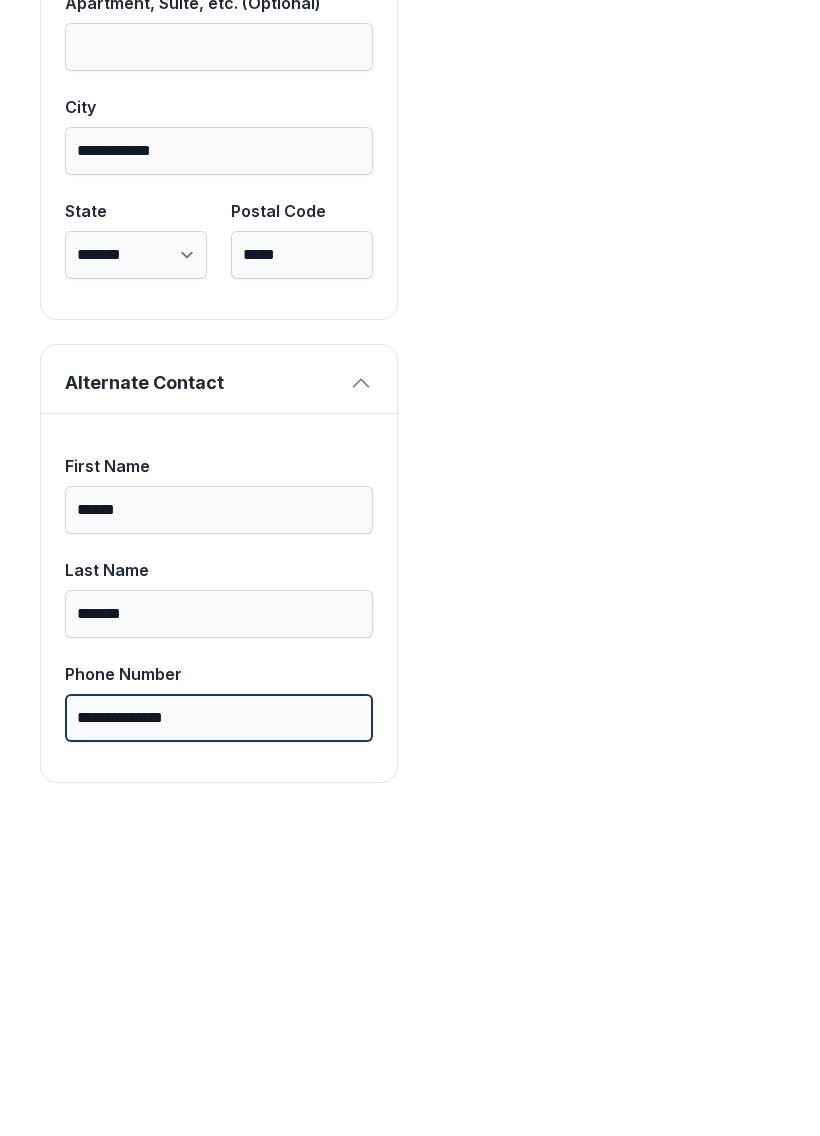 type on "**********" 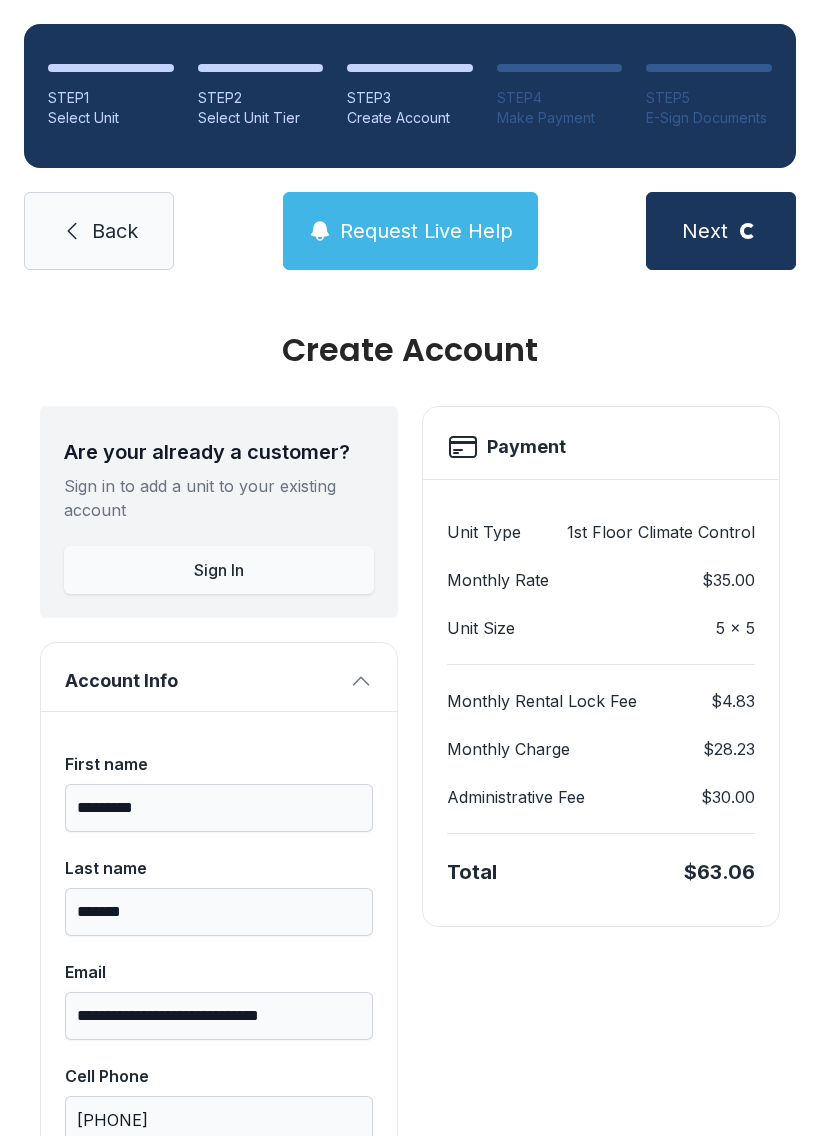 scroll, scrollTop: -48, scrollLeft: 0, axis: vertical 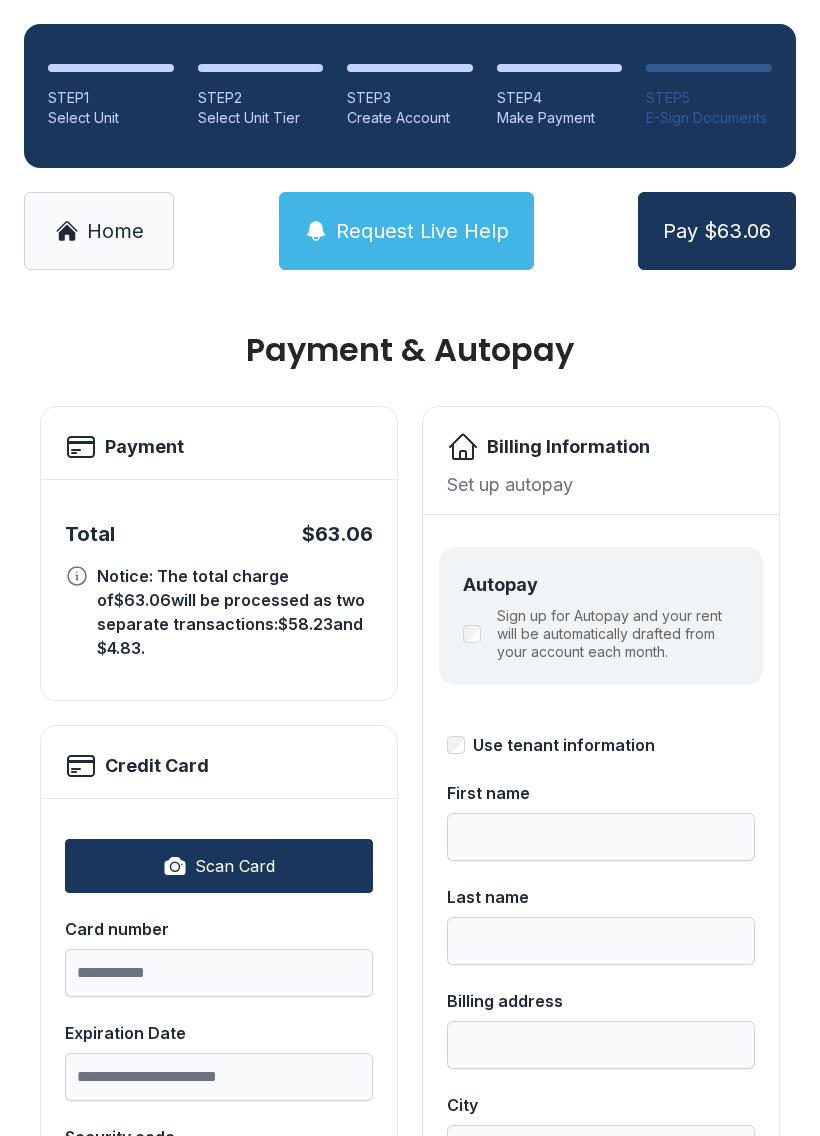 click on "Pay $63.06" at bounding box center (717, 231) 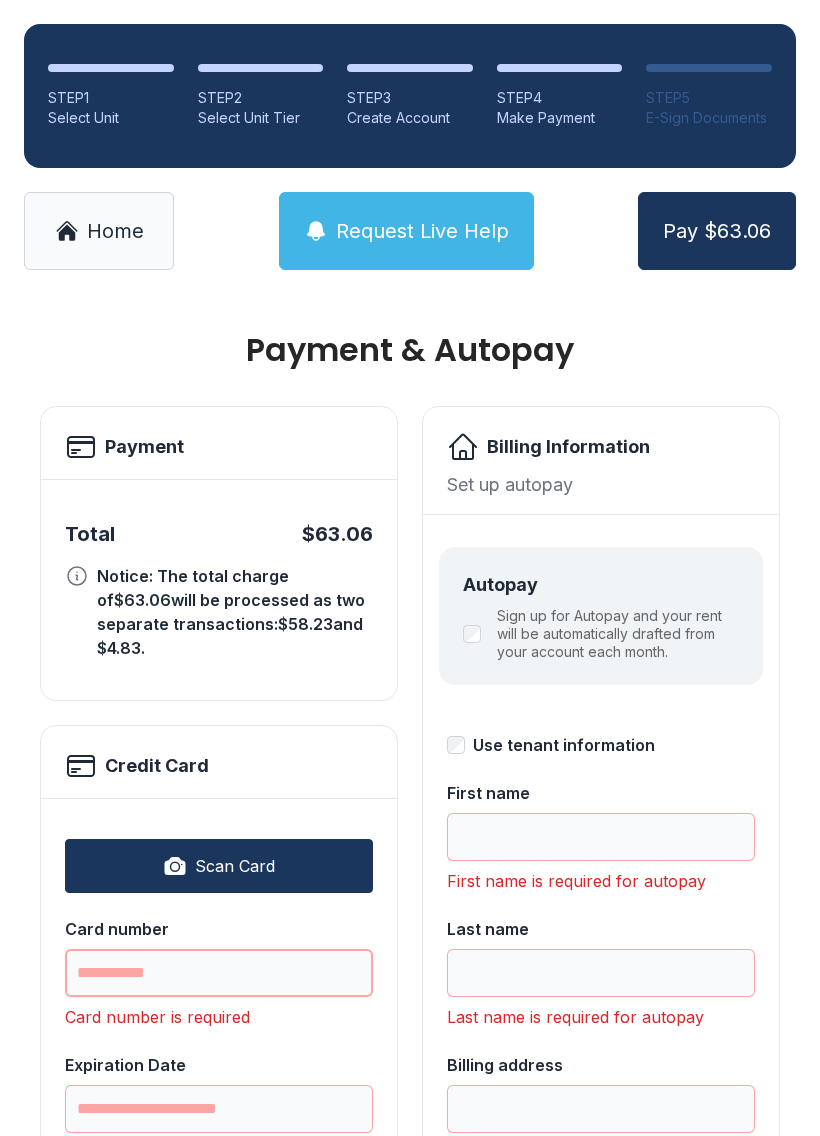 scroll, scrollTop: 44, scrollLeft: 0, axis: vertical 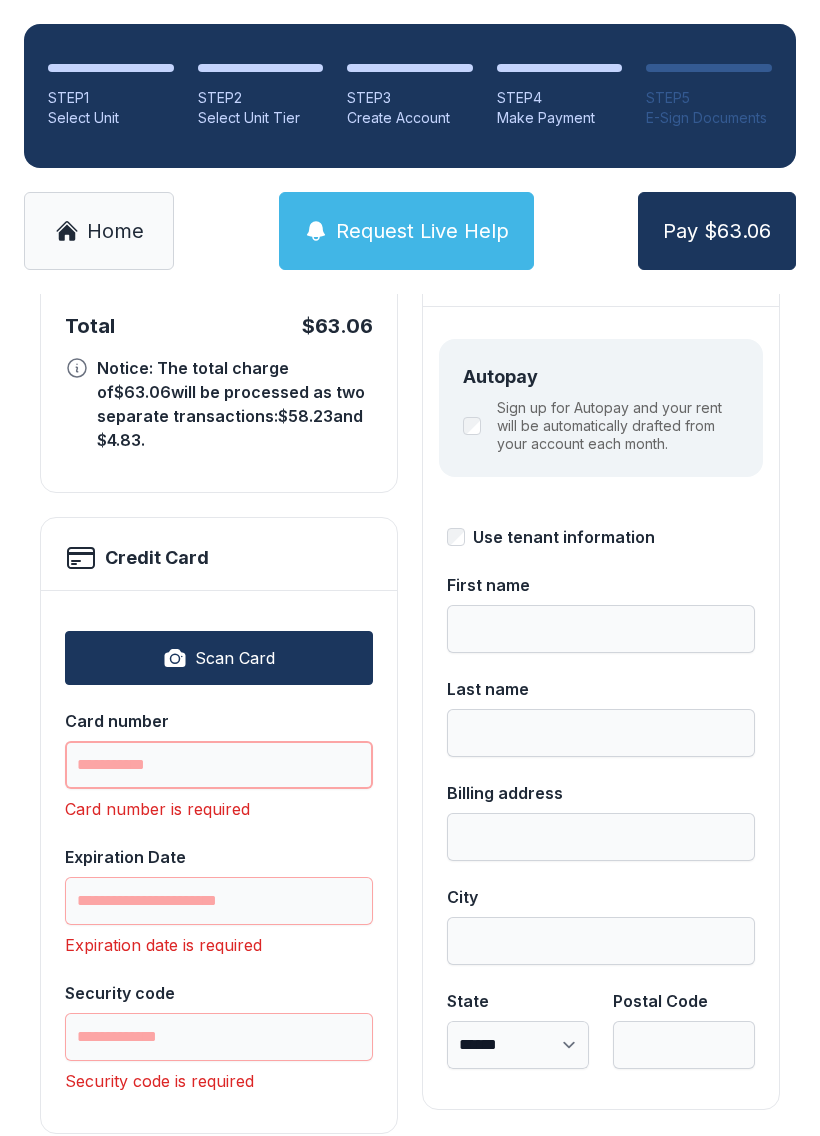 click on "Card number" at bounding box center (219, 765) 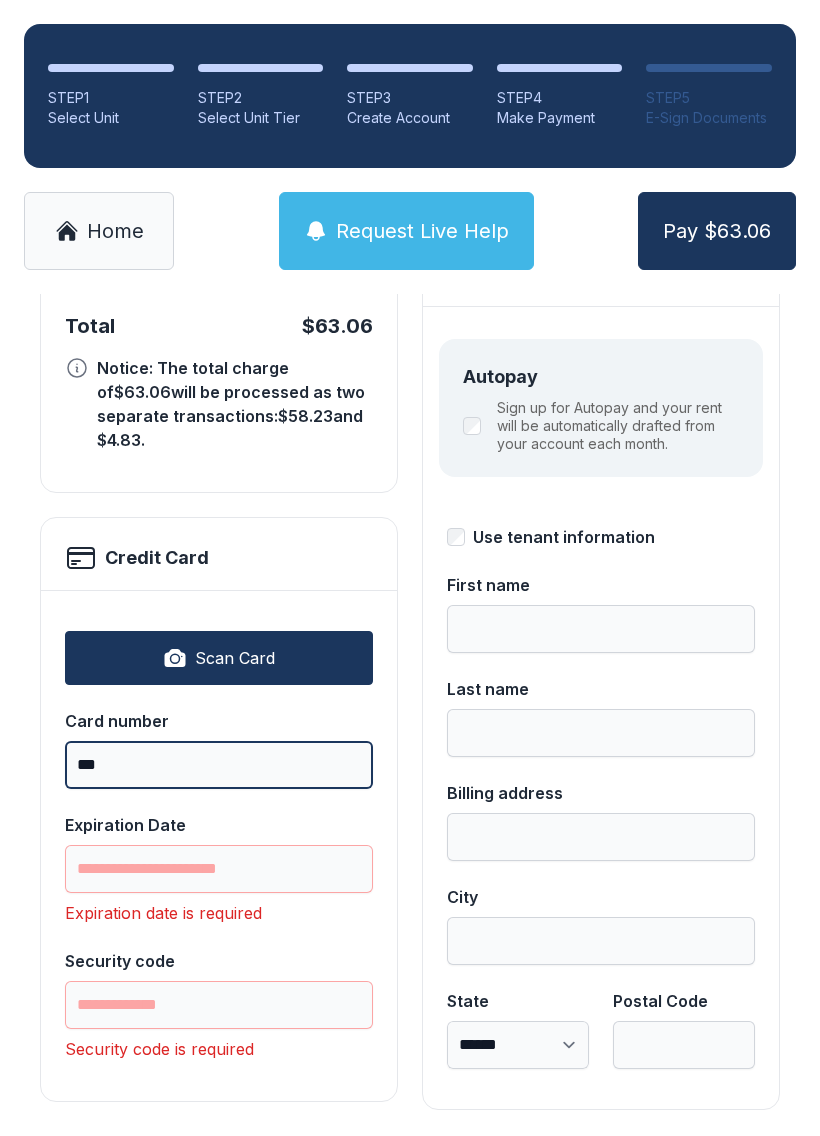 type on "****" 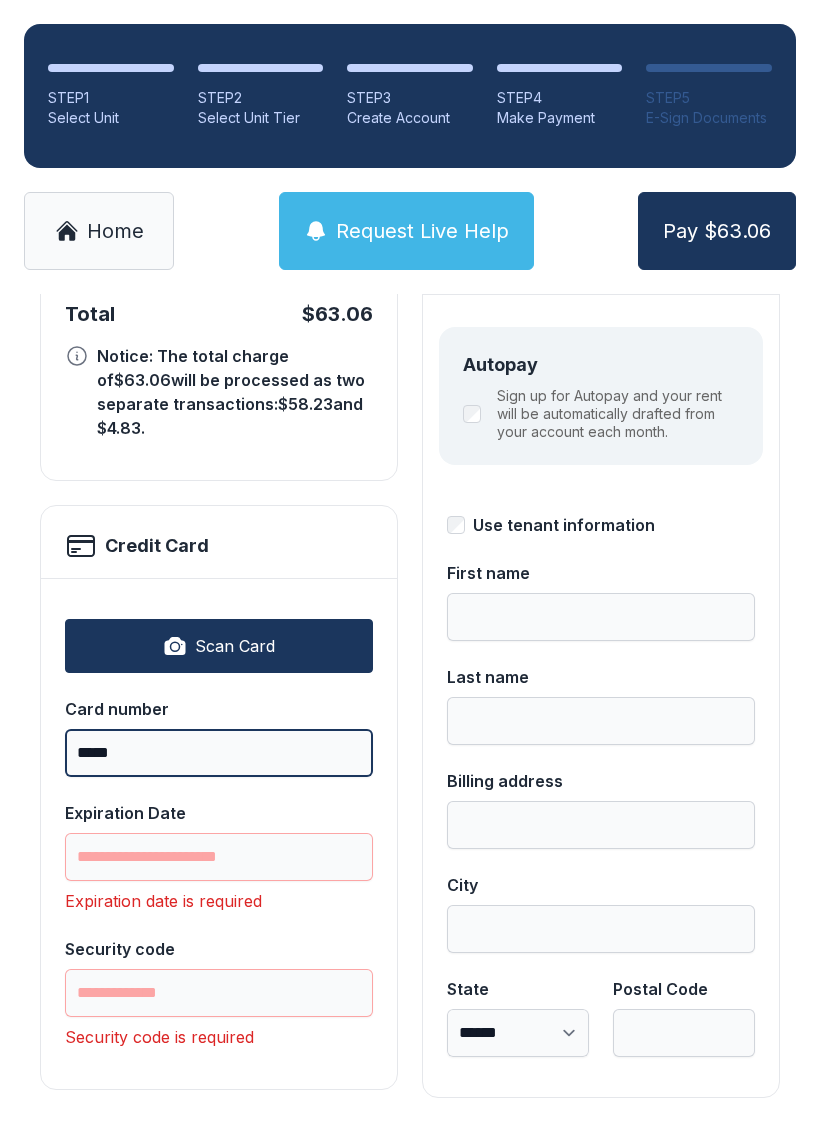 scroll, scrollTop: 218, scrollLeft: 0, axis: vertical 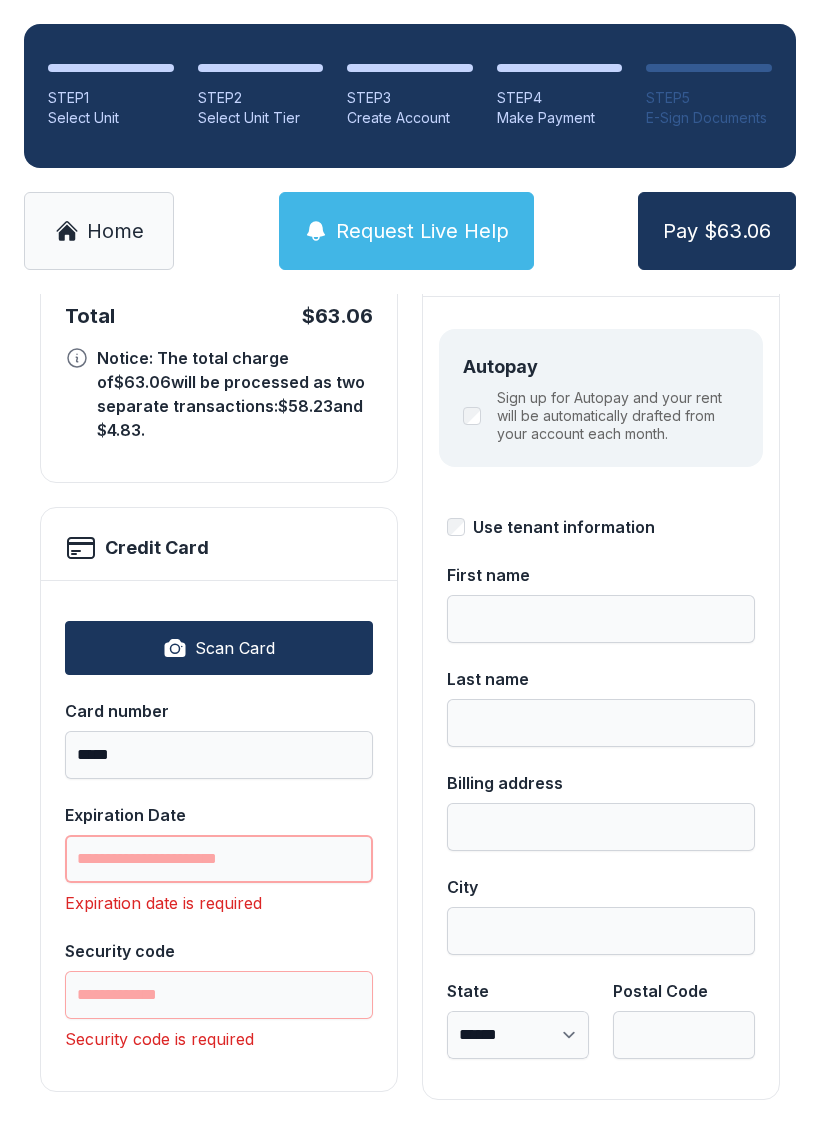 click on "Expiration Date" at bounding box center [219, 859] 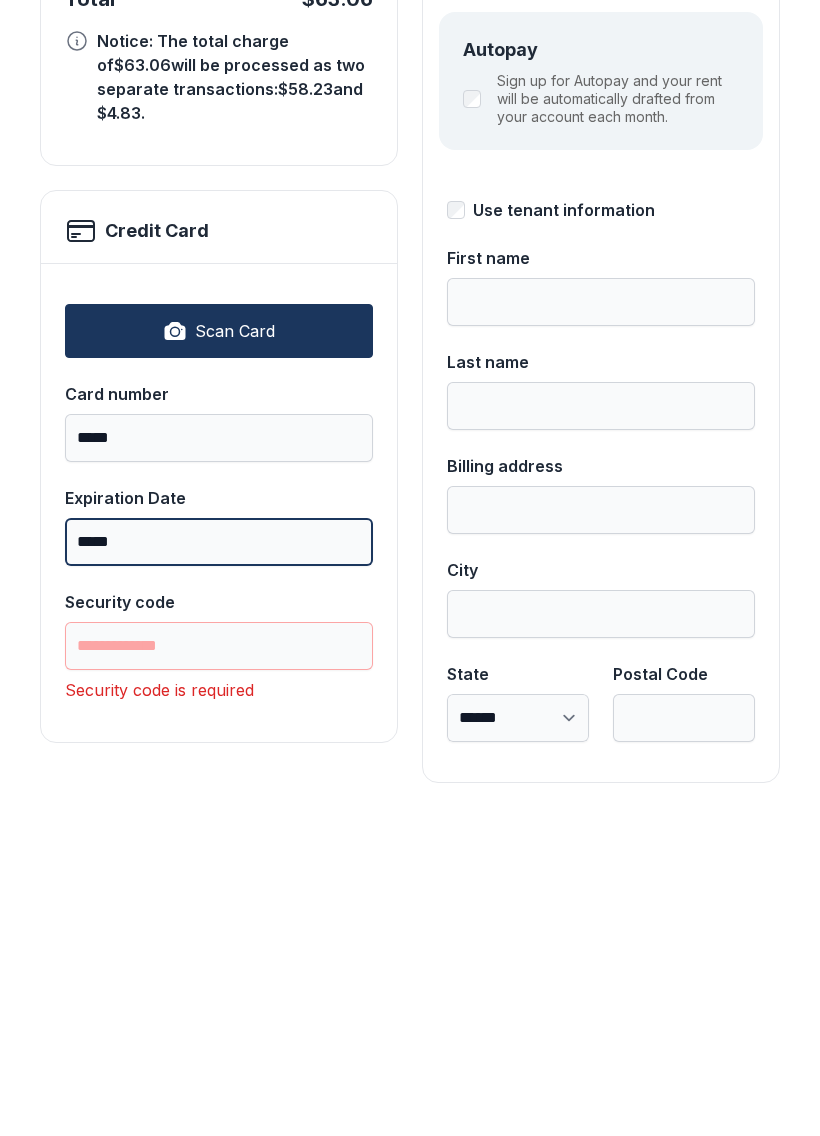 type on "*****" 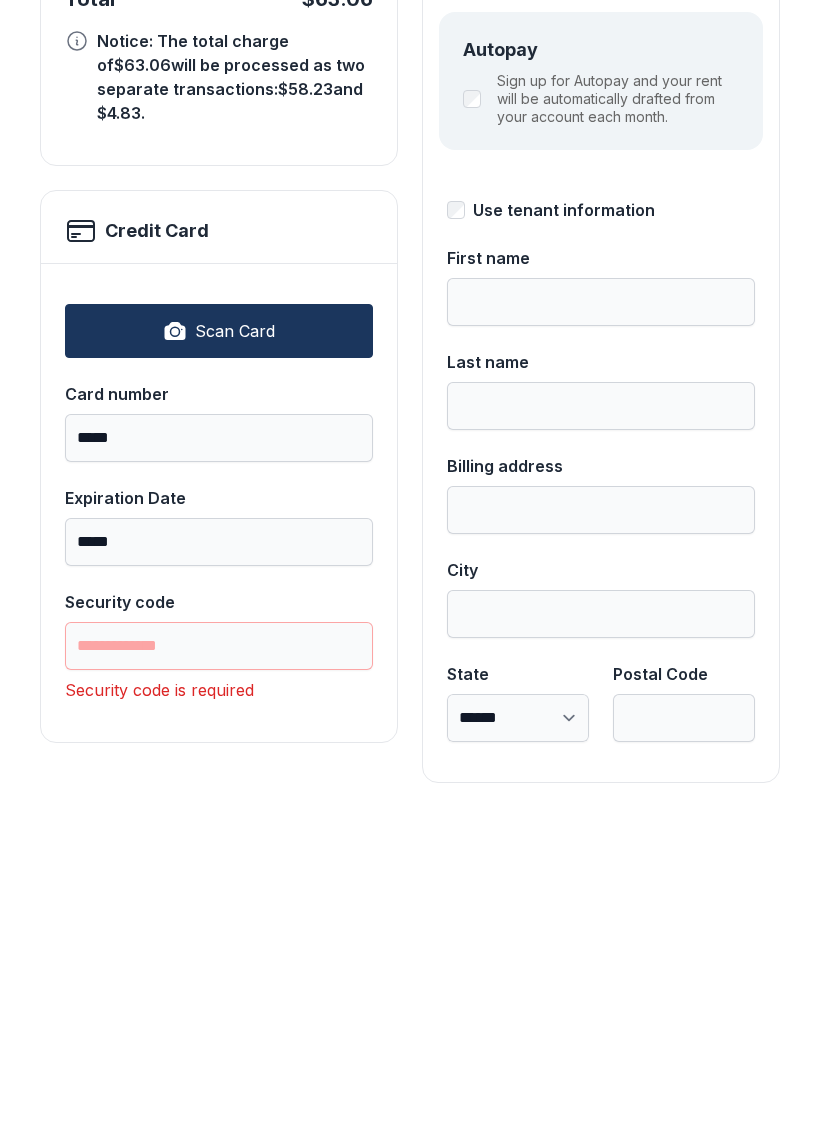 click on "Security code" at bounding box center [219, 963] 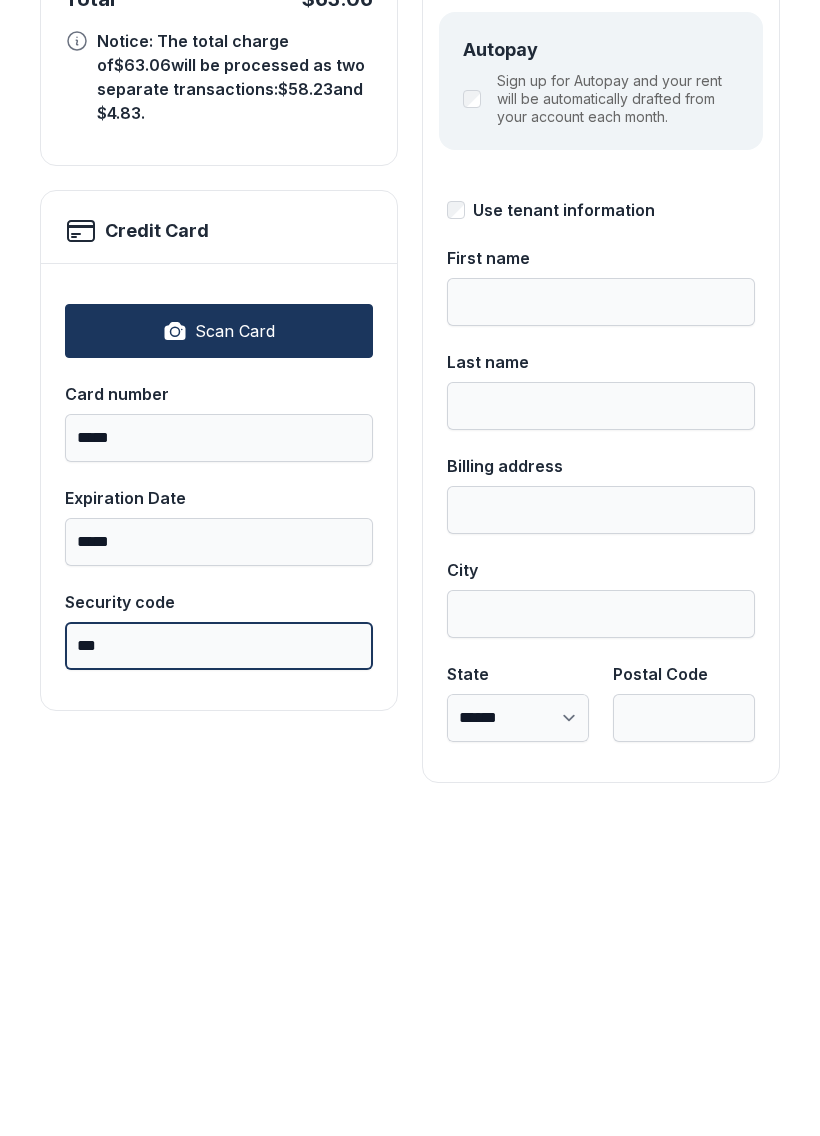 type on "***" 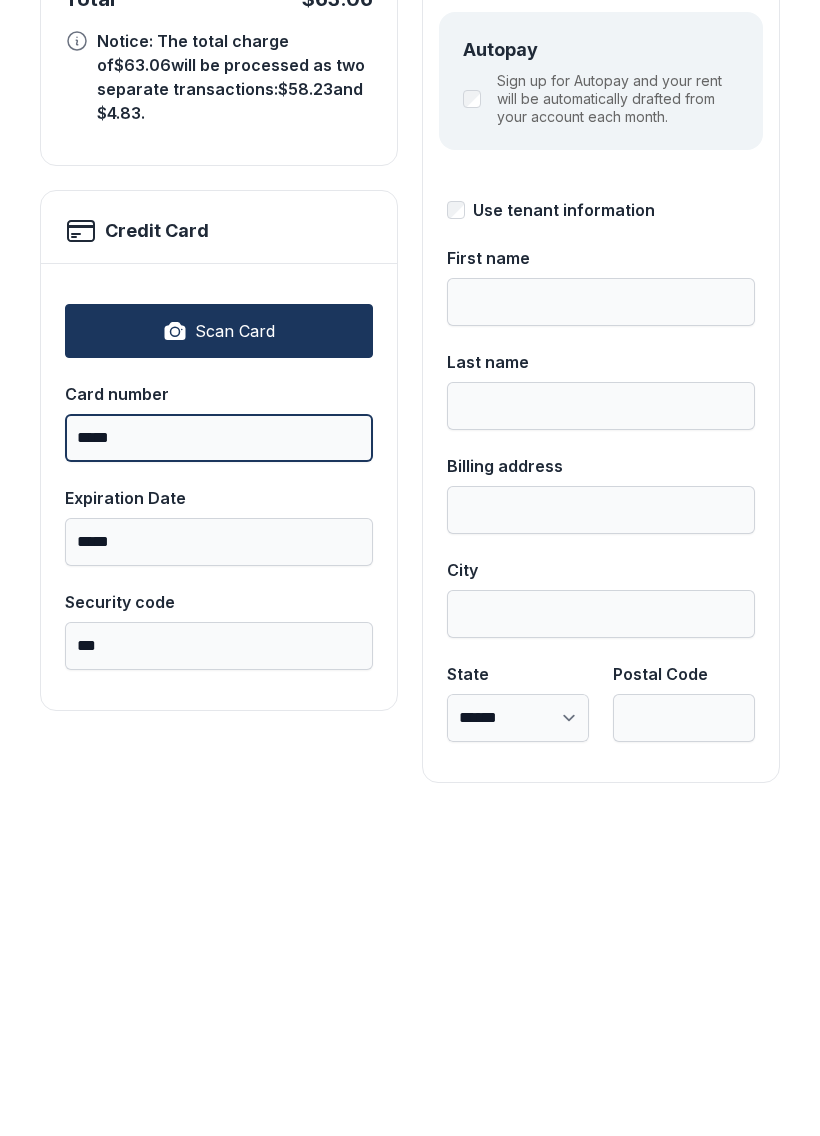 click on "****" at bounding box center [219, 755] 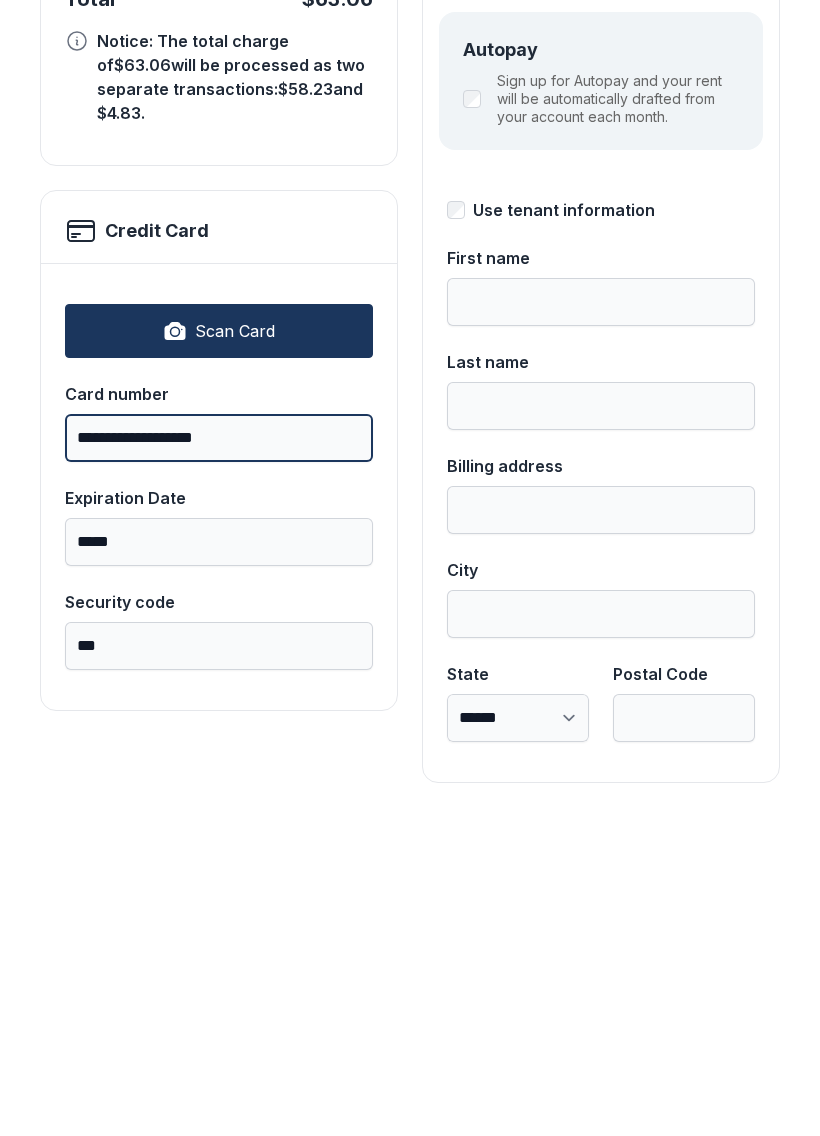 type on "**********" 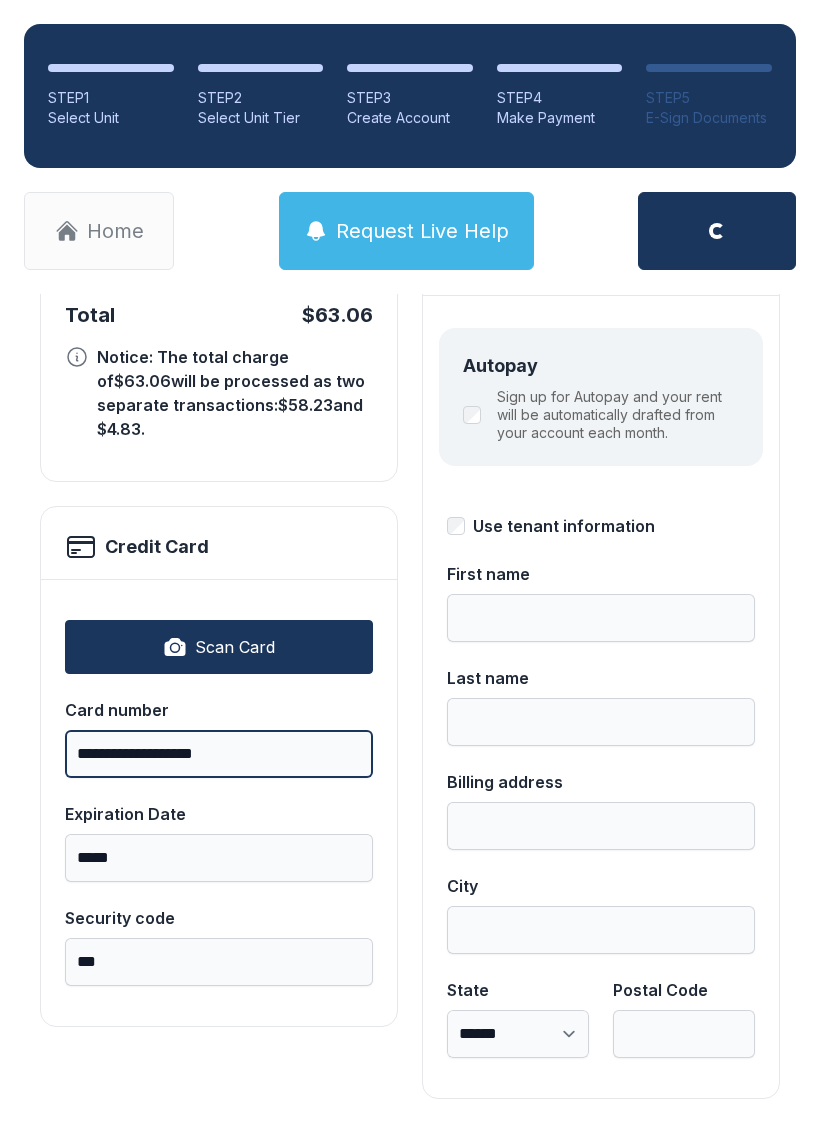 scroll, scrollTop: 218, scrollLeft: 0, axis: vertical 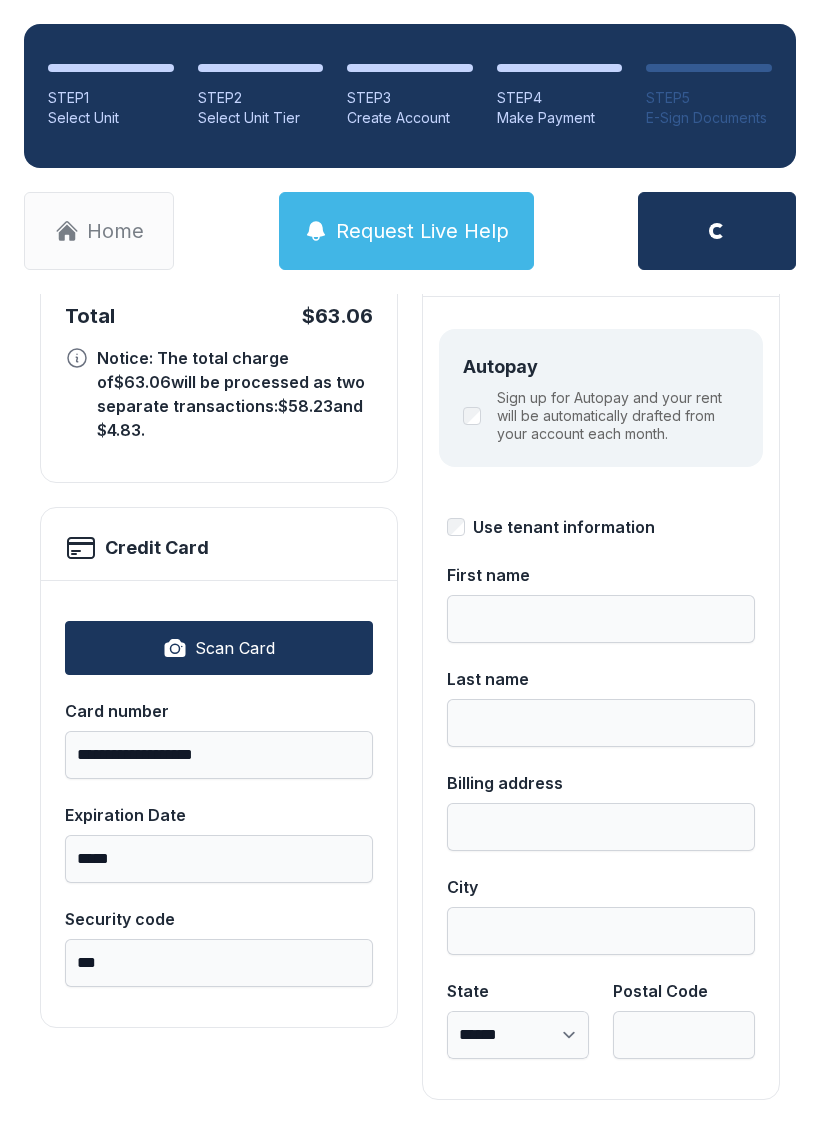 type on "*********" 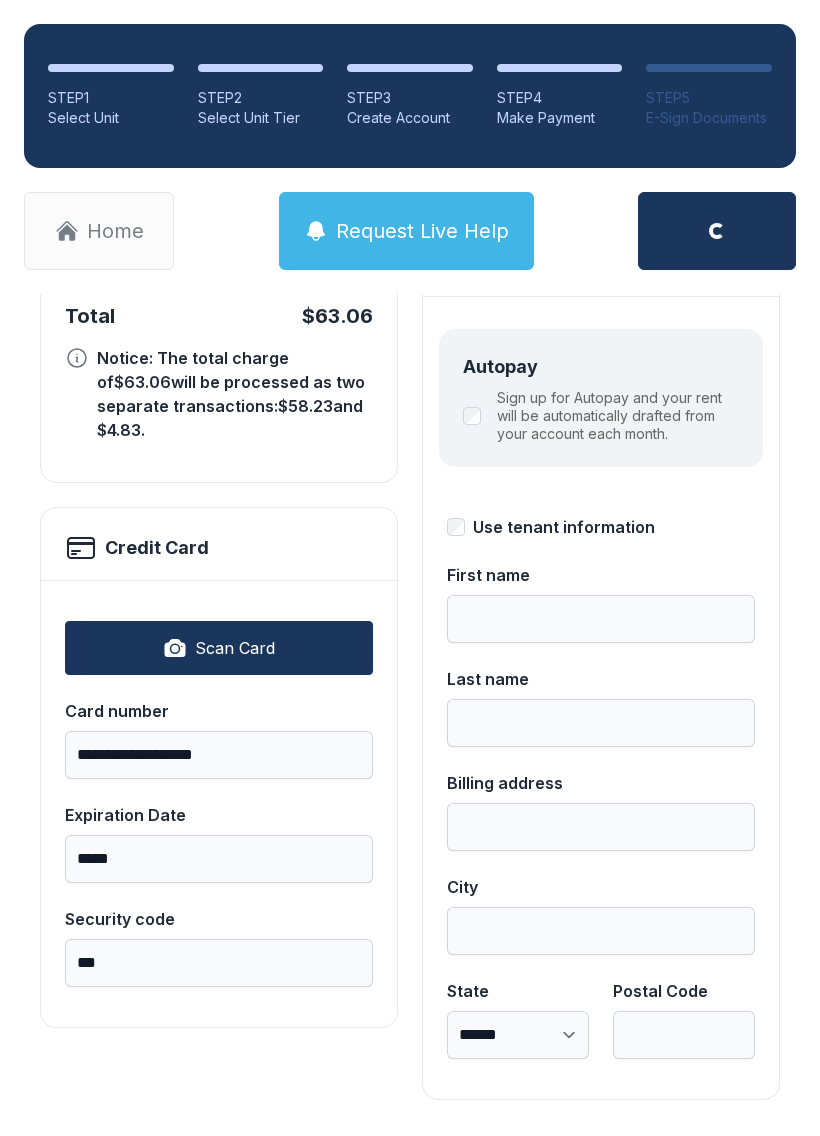 type on "*******" 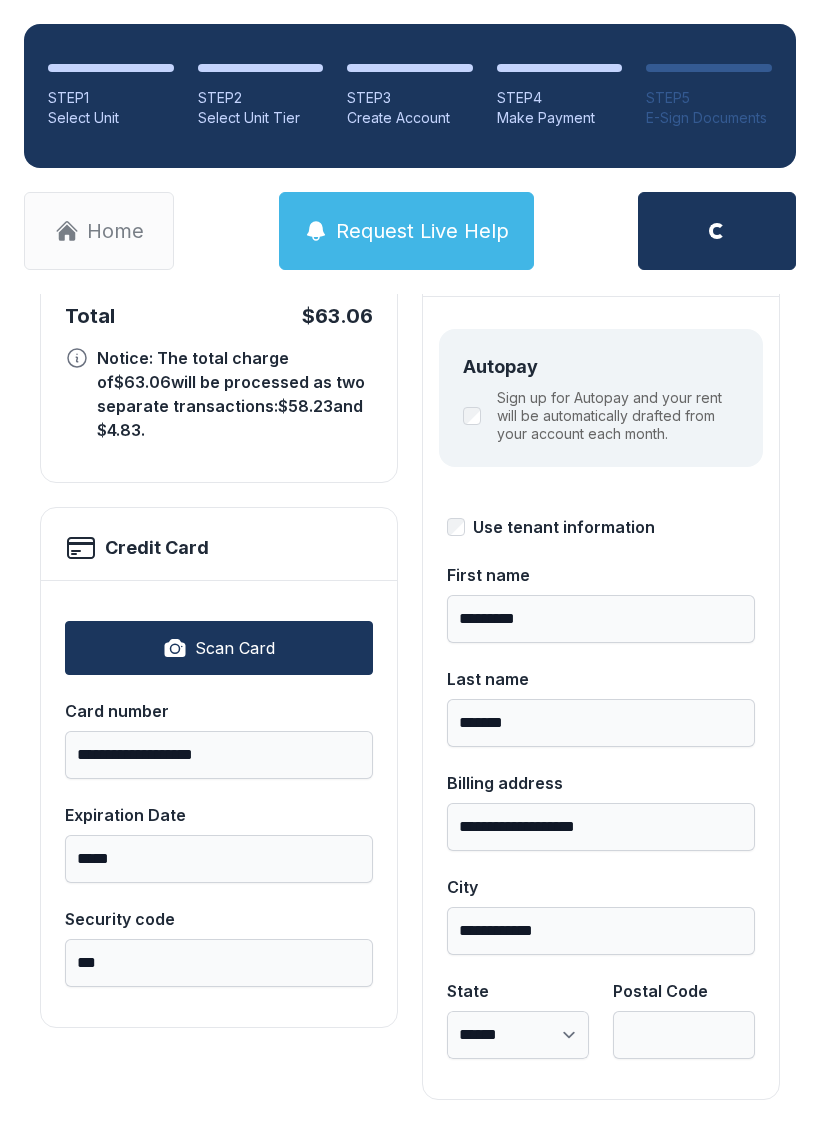select on "**" 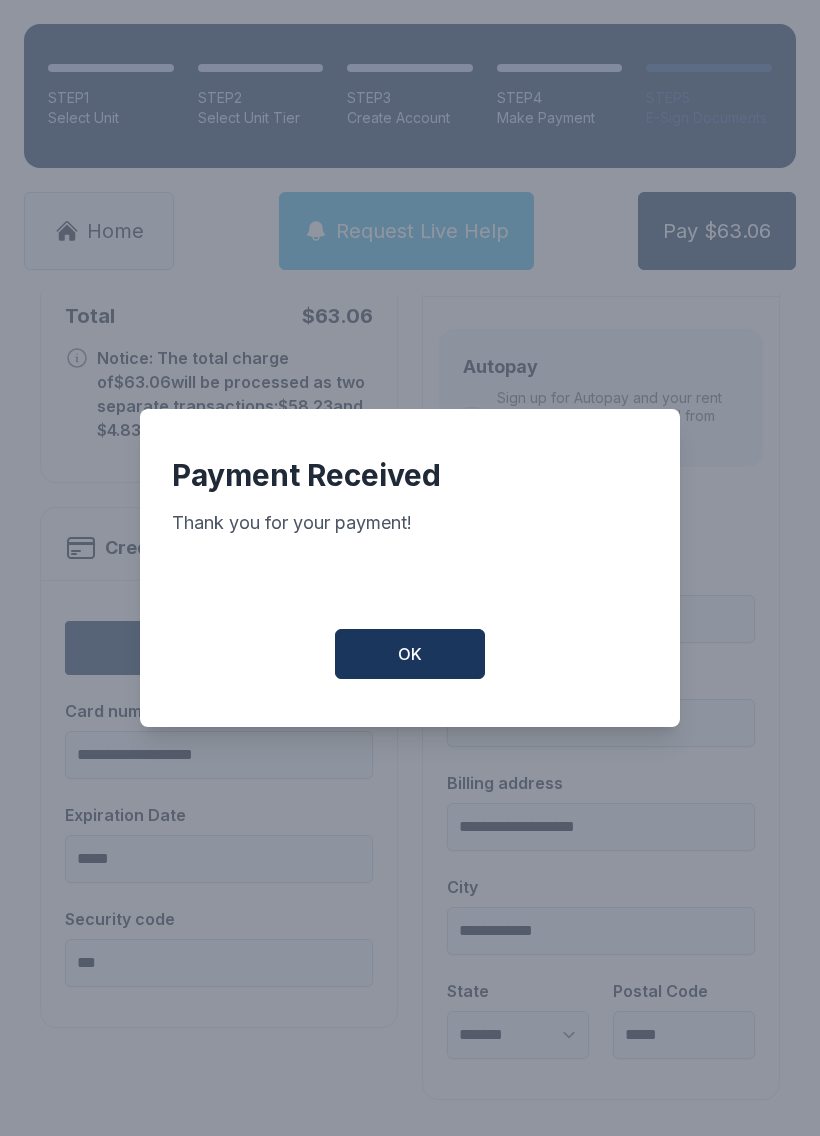 click on "OK" at bounding box center (410, 654) 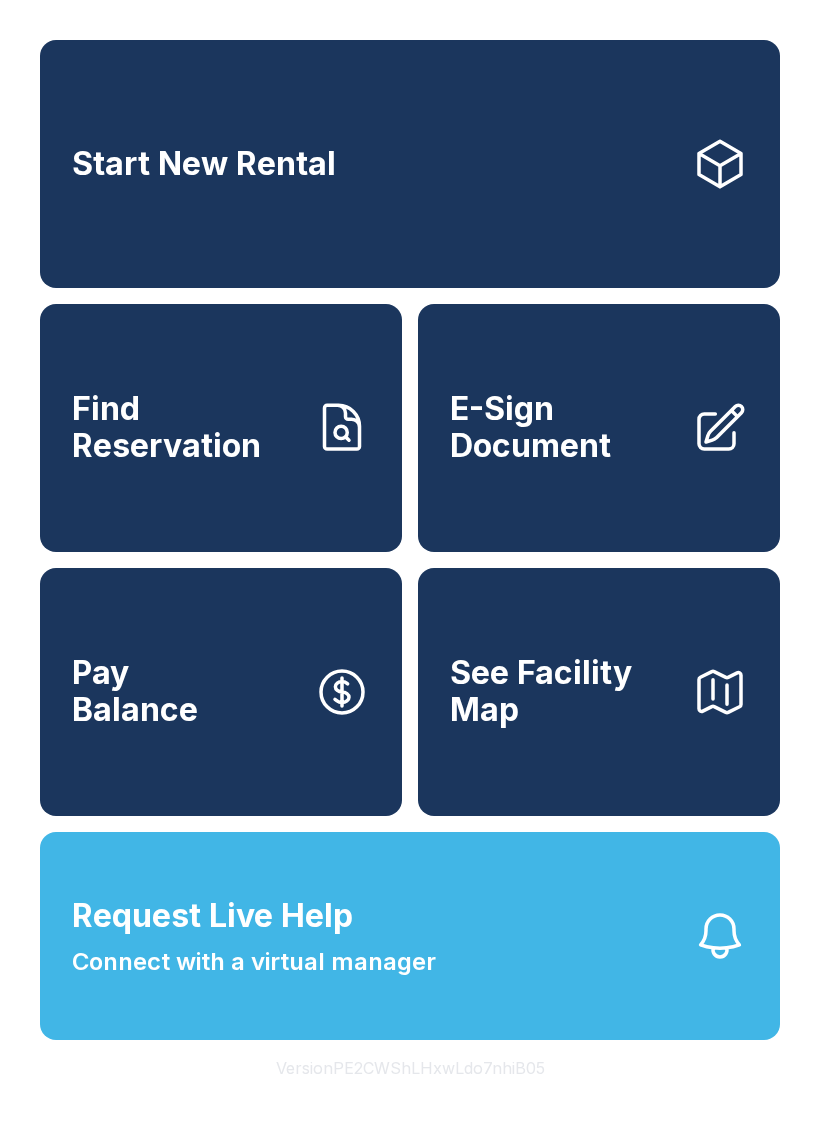 click 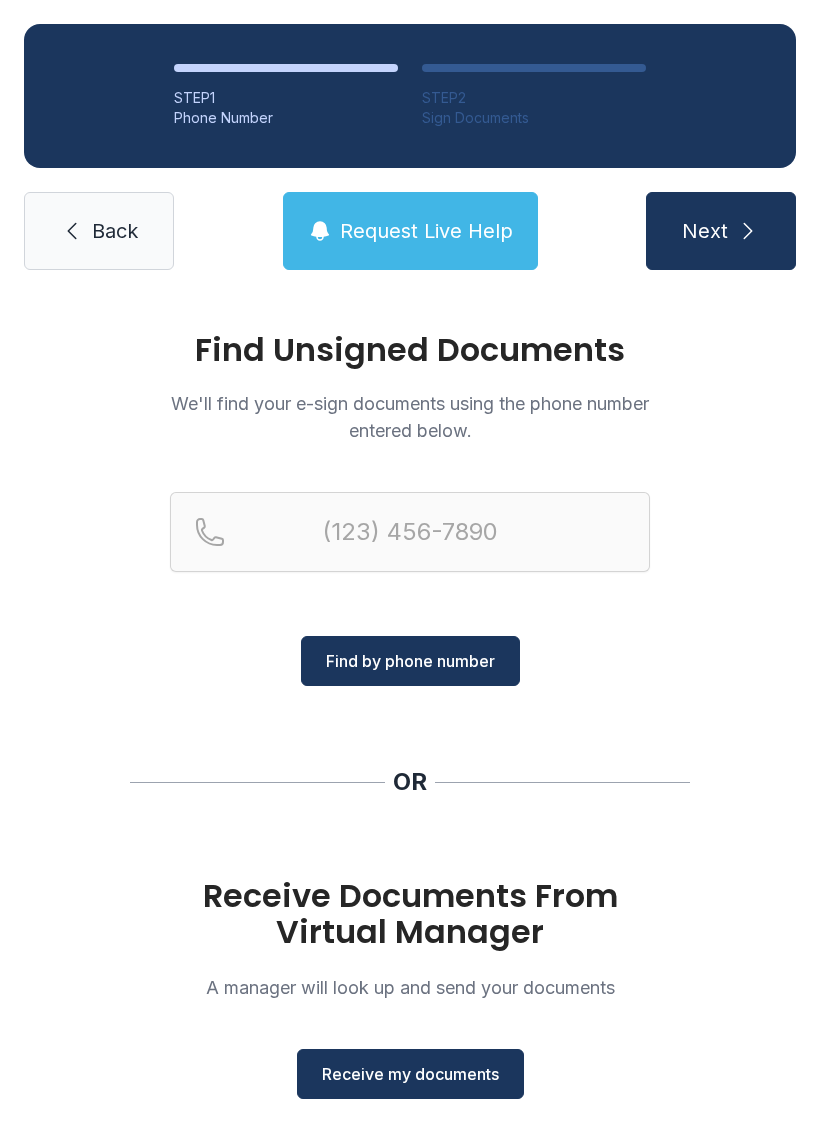 click on "Receive my documents" at bounding box center [410, 1074] 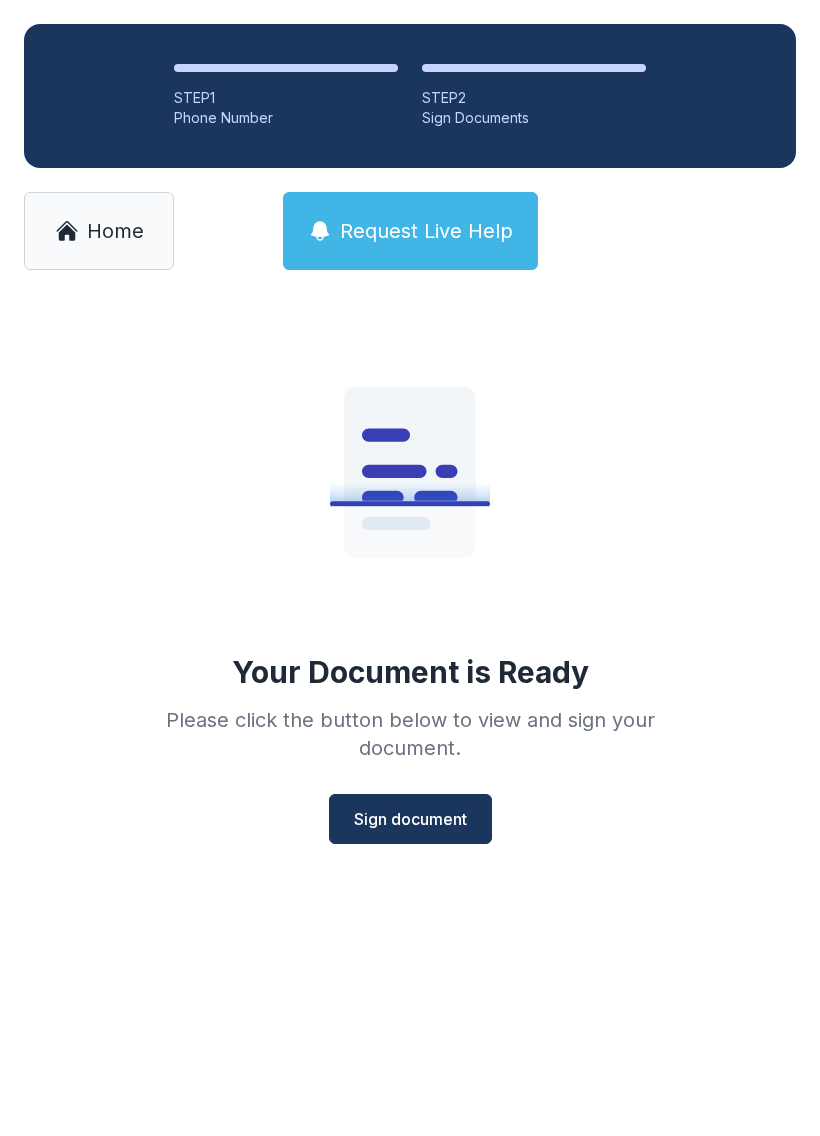 click on "Sign document" at bounding box center [410, 819] 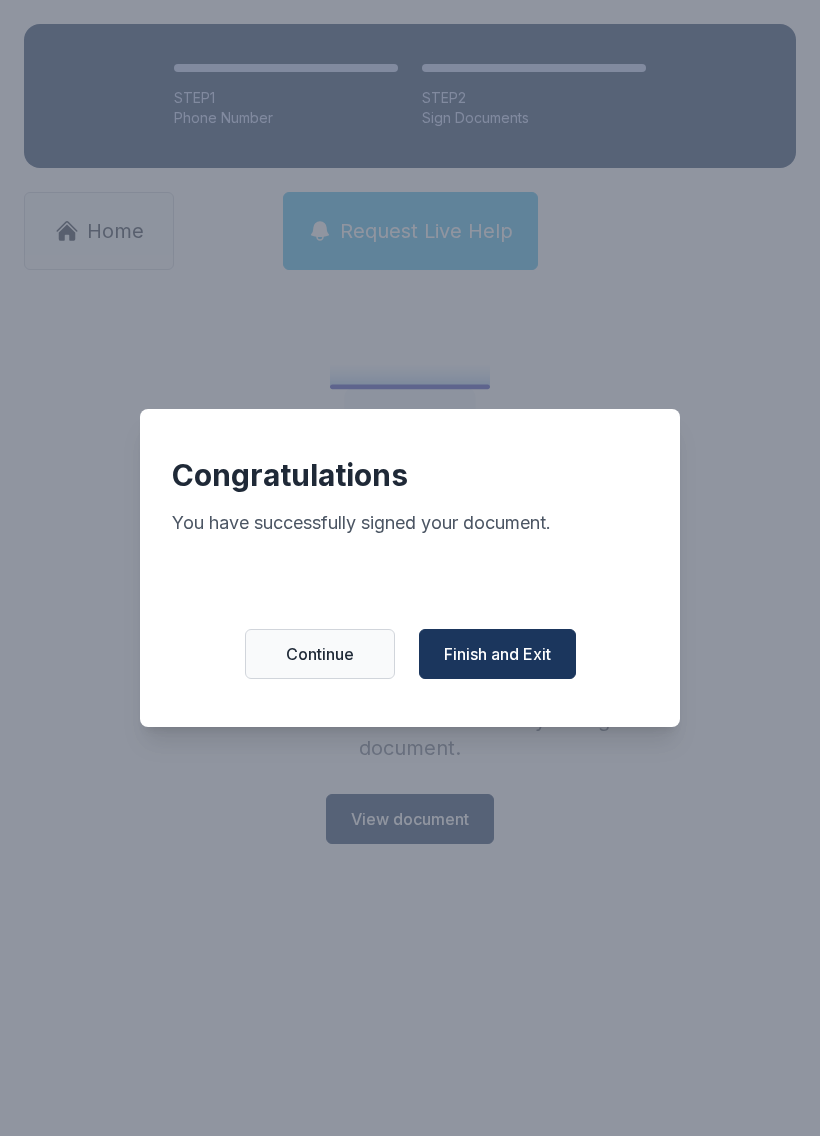 click on "Finish and Exit" at bounding box center (497, 654) 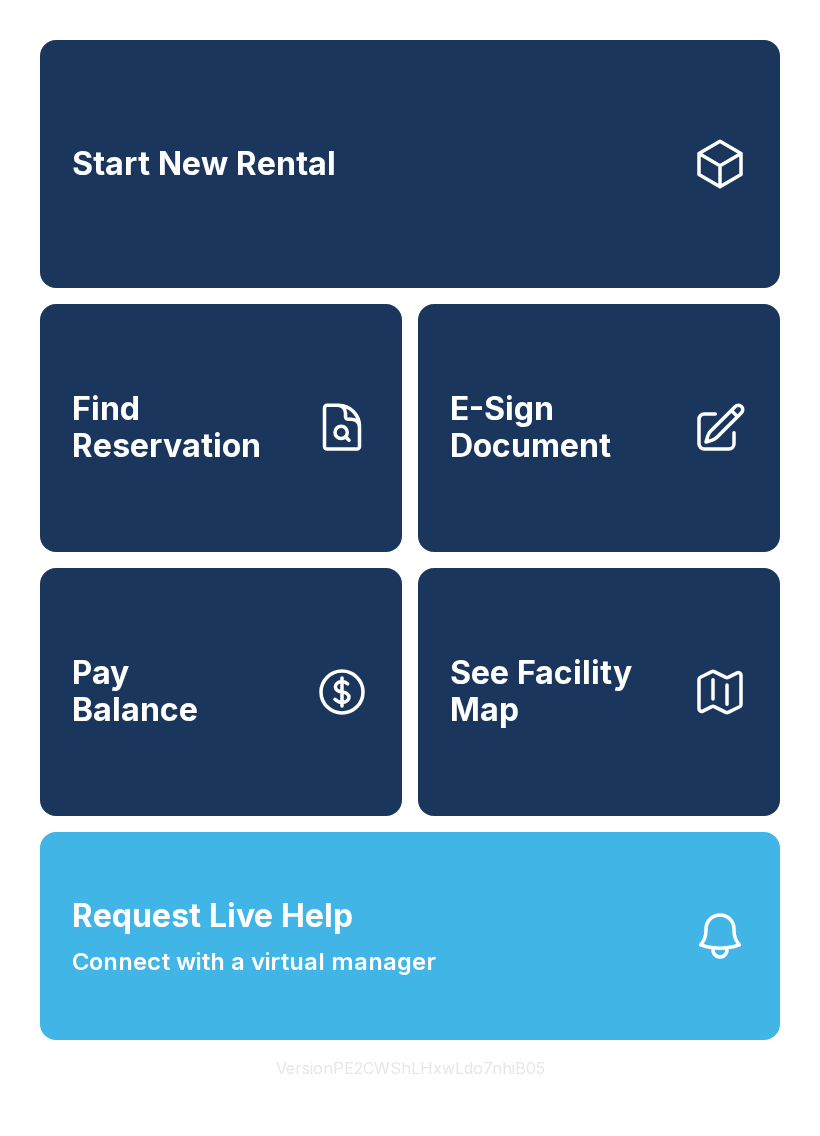 click on "E-Sign Document" at bounding box center [563, 427] 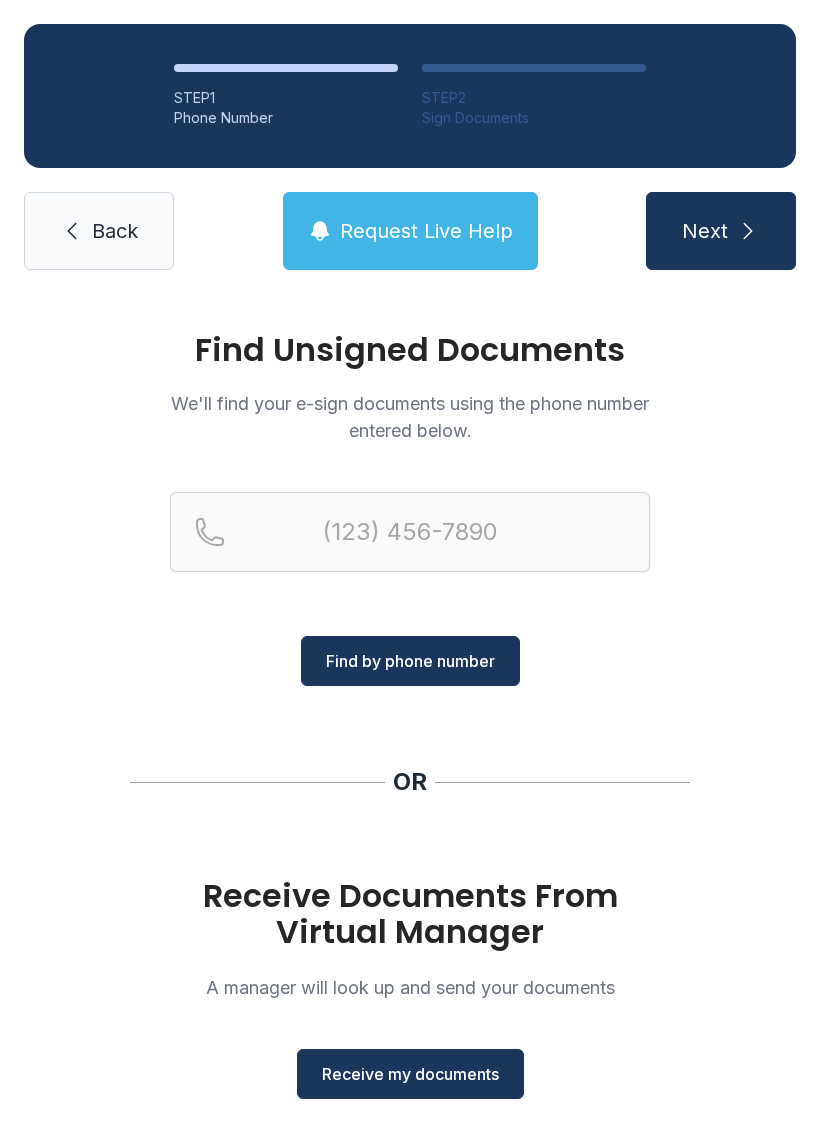 click on "Receive my documents" at bounding box center (410, 1074) 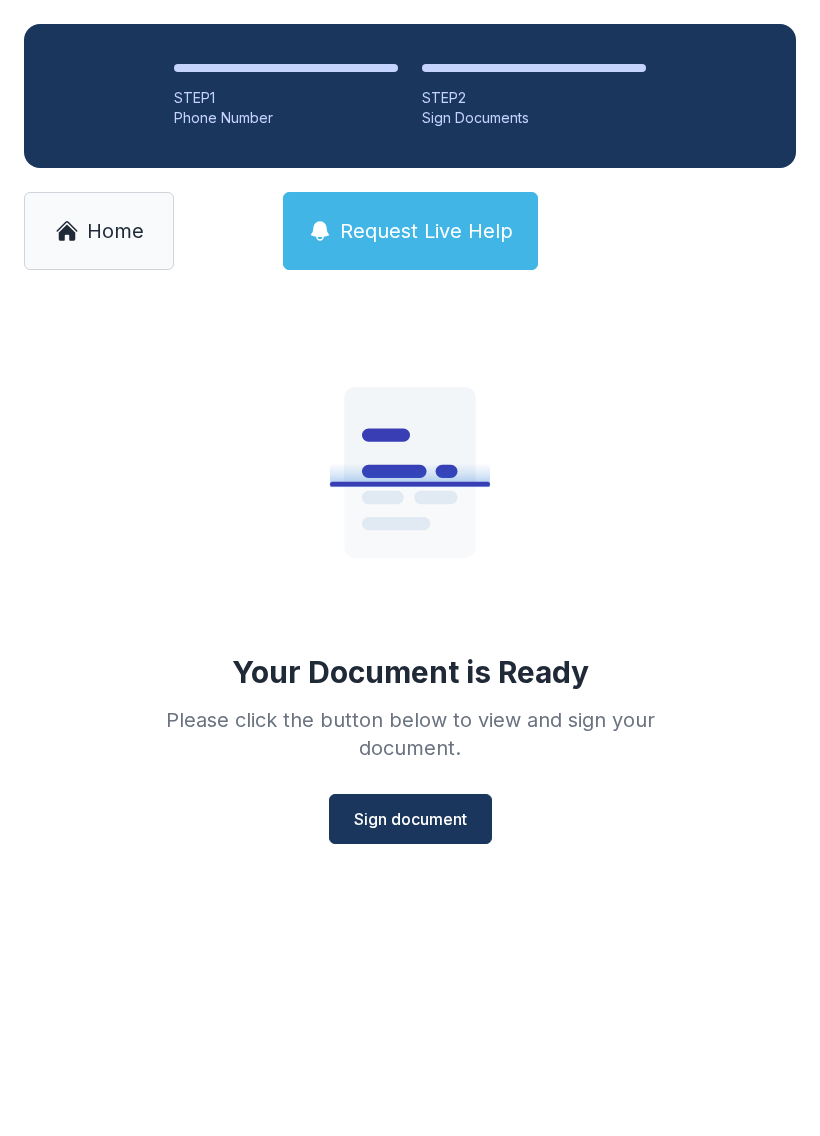 click on "Sign document" at bounding box center [410, 819] 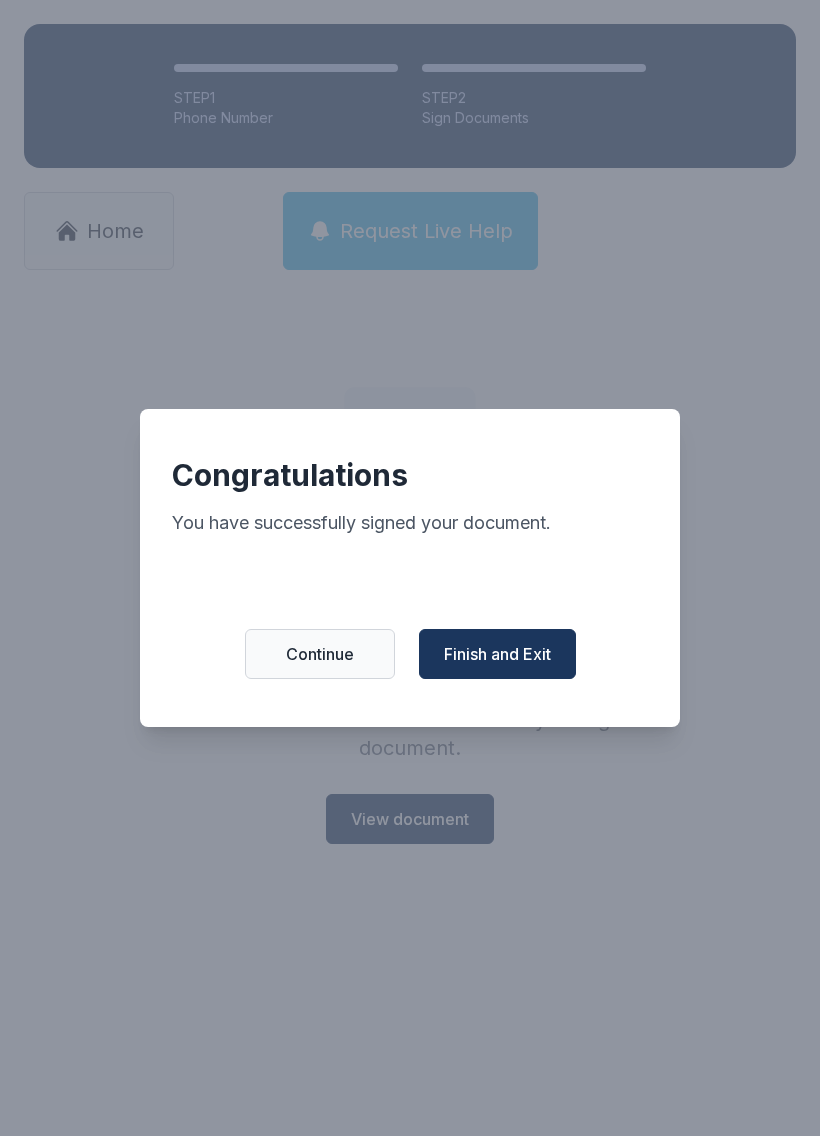 click on "Finish and Exit" at bounding box center [497, 654] 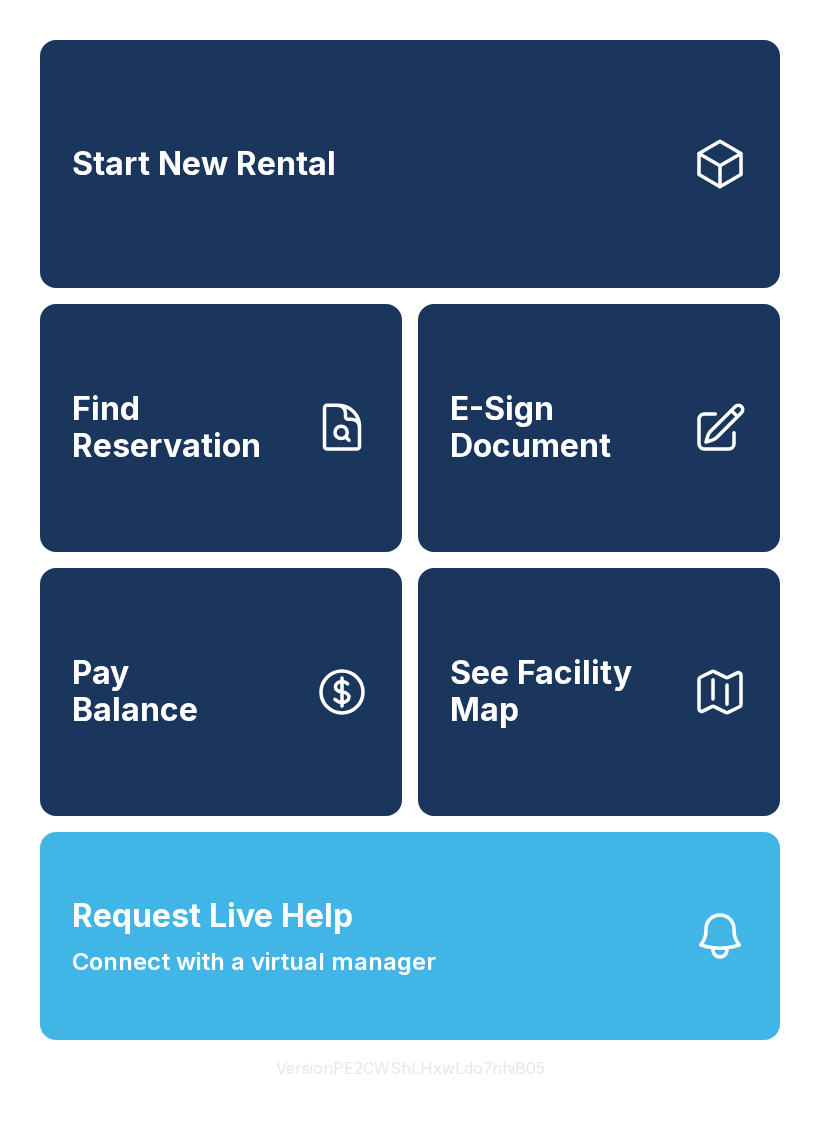 click on "Request Live Help Connect with a virtual manager" at bounding box center [410, 936] 